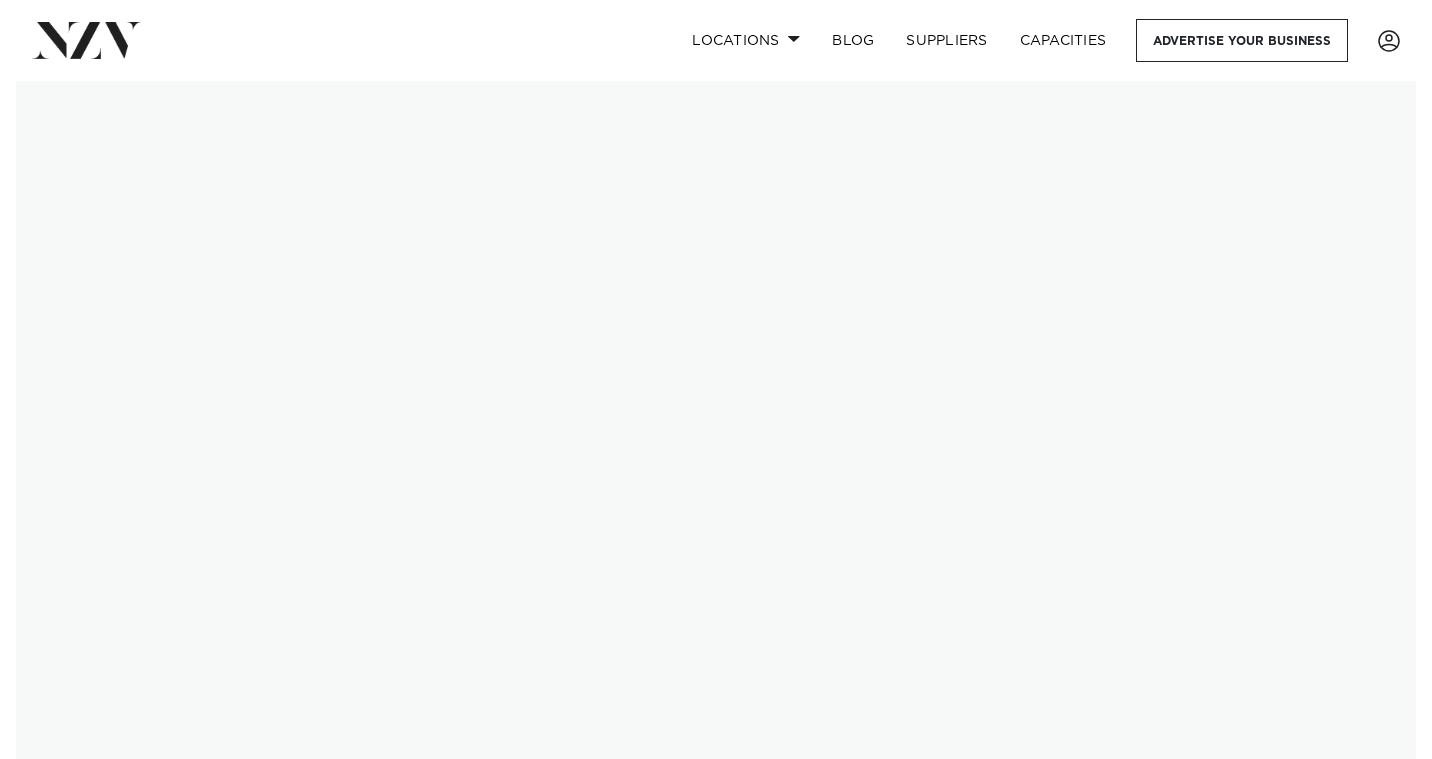 scroll, scrollTop: 0, scrollLeft: 0, axis: both 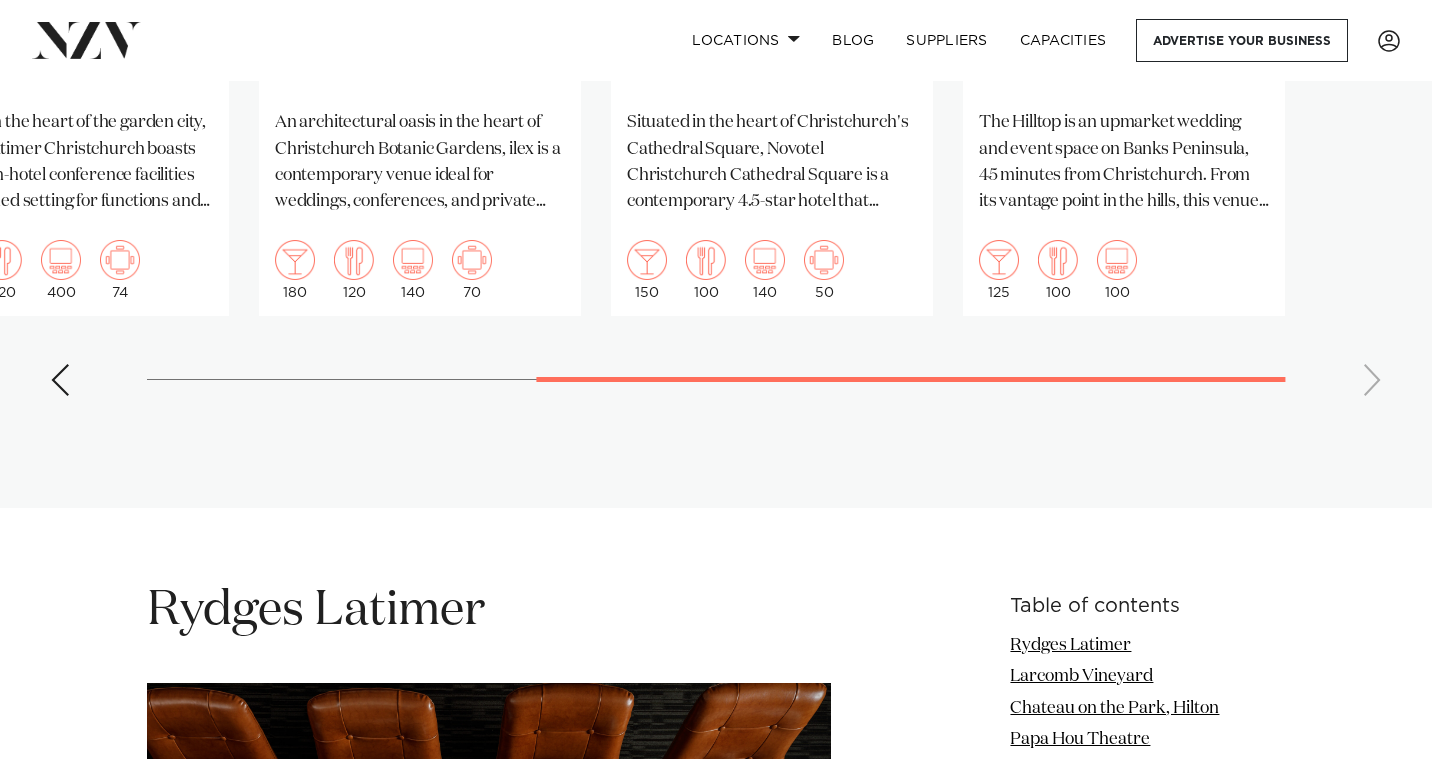 click on "Christchurch
Larcomb Vineyard
For many years, Larcomb Vineyard has been involved in some of the most beautiful celebrations in the Canterbury region.
450
250
400
50
Christchurch
Rydges Latimer" at bounding box center (716, -50) 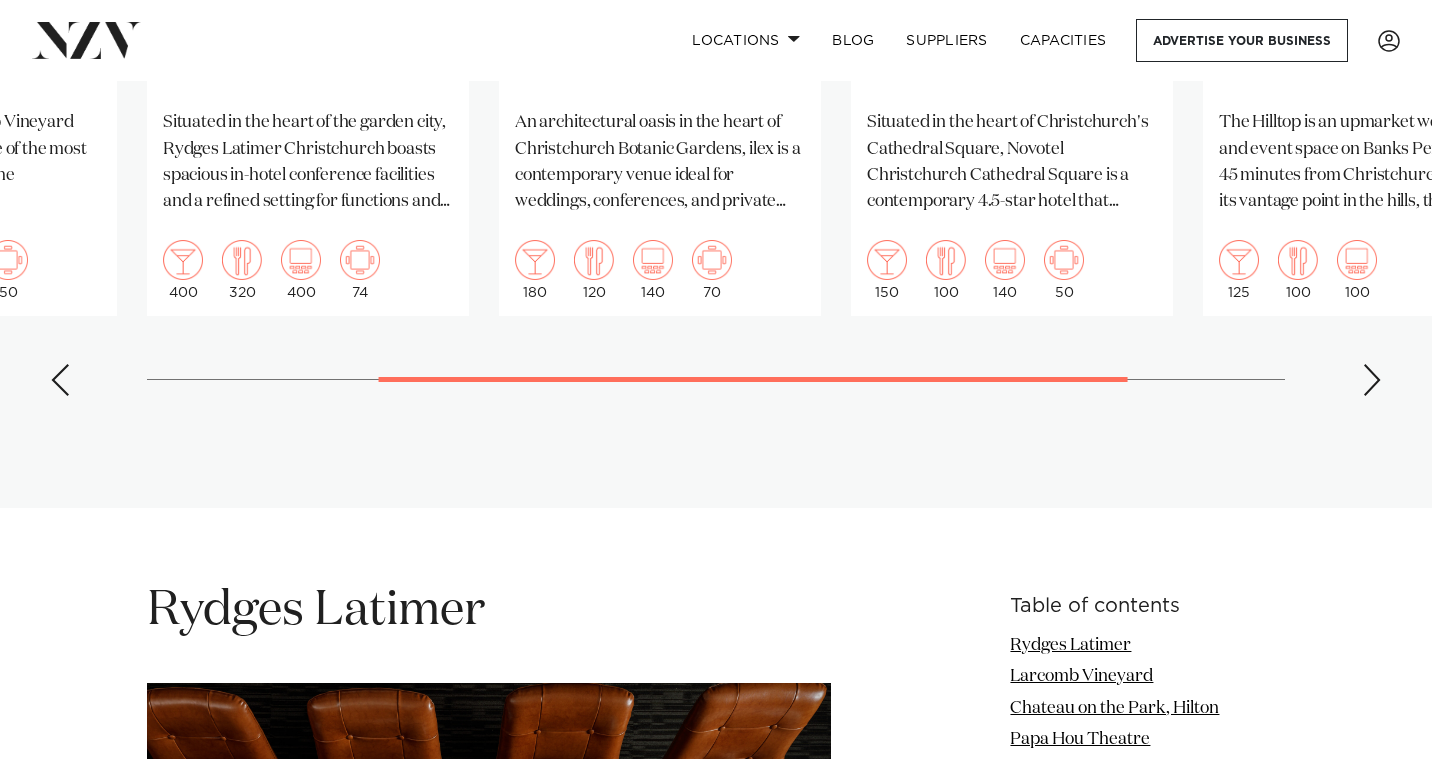 click at bounding box center [60, 380] 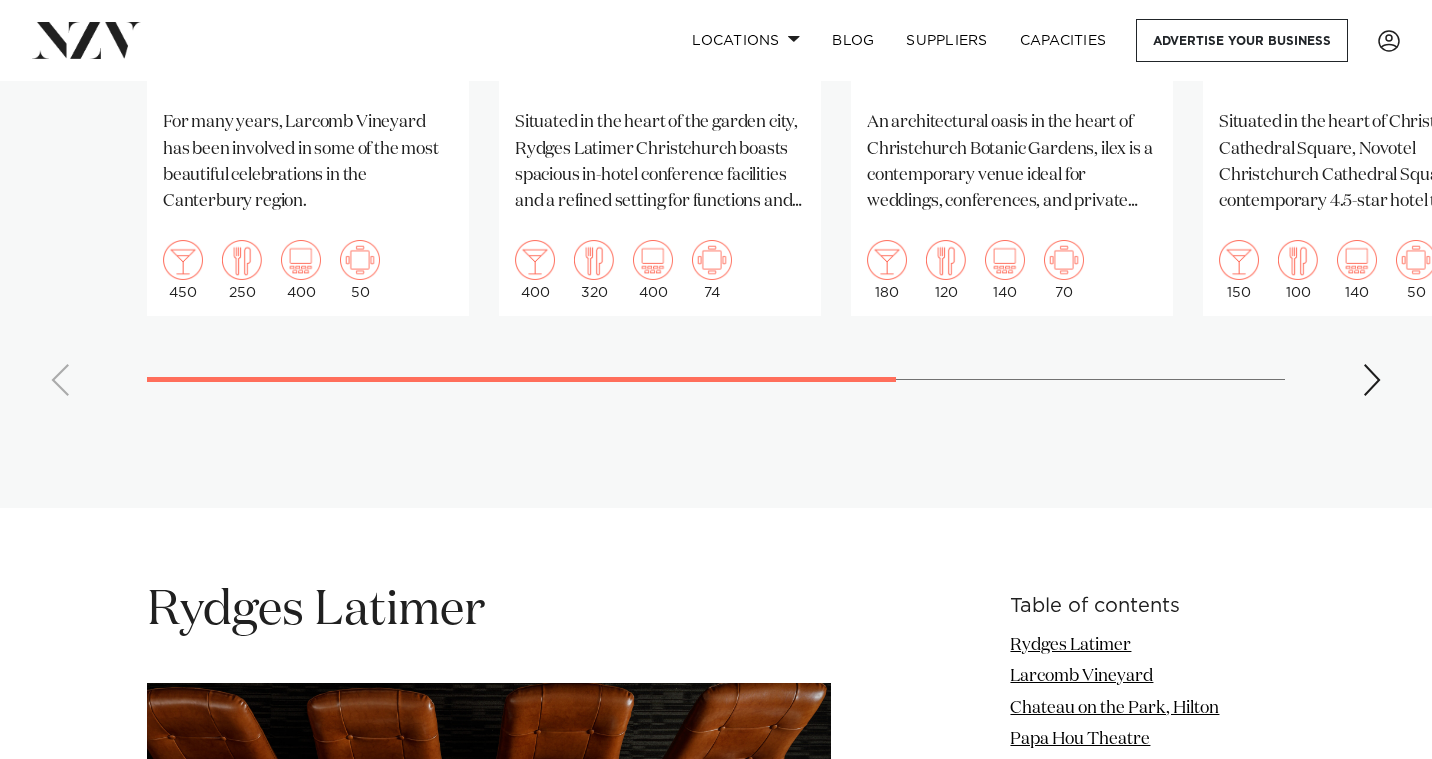 click on "Christchurch
Larcomb Vineyard
For many years, Larcomb Vineyard has been involved in some of the most beautiful celebrations in the Canterbury region.
450
250
400
50
Christchurch
Rydges Latimer" at bounding box center [716, -50] 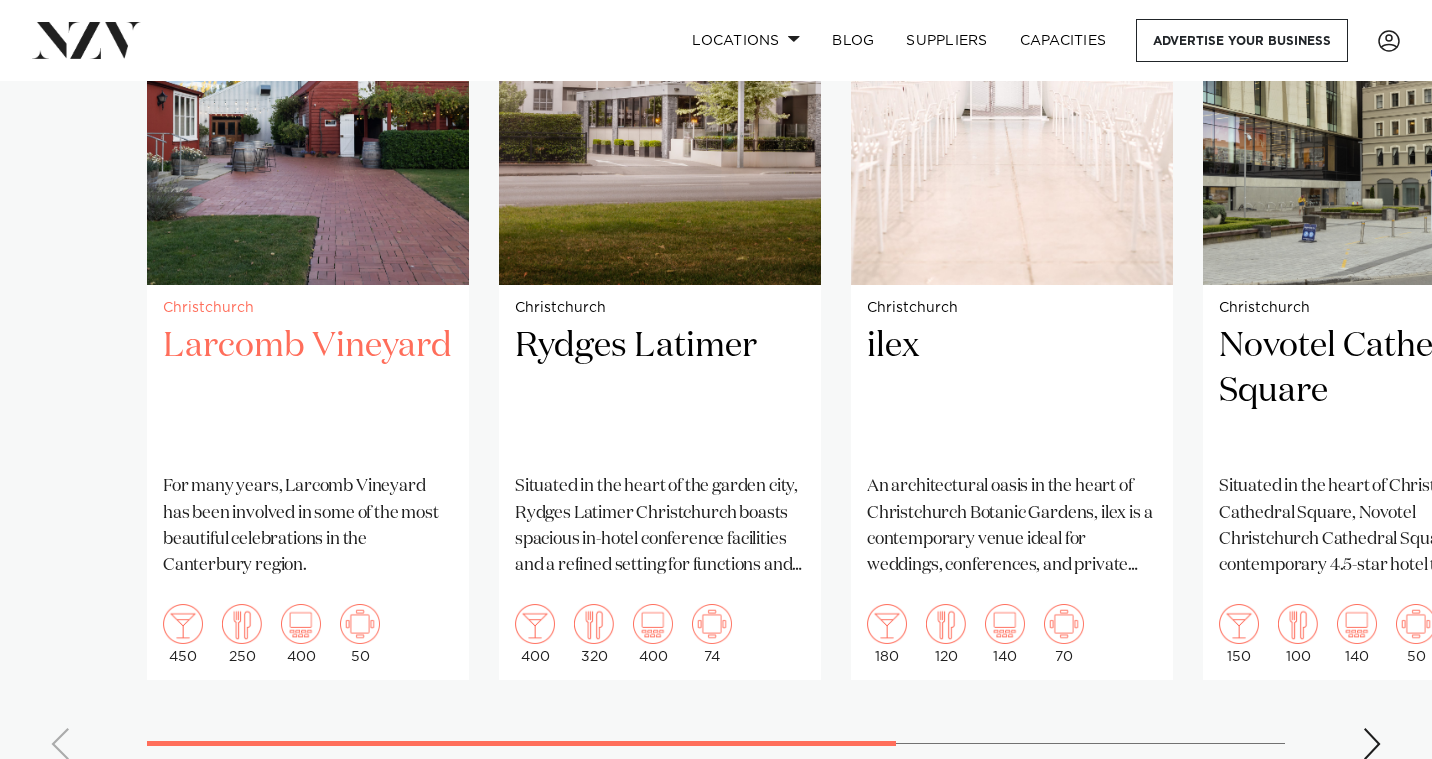 scroll, scrollTop: 1600, scrollLeft: 0, axis: vertical 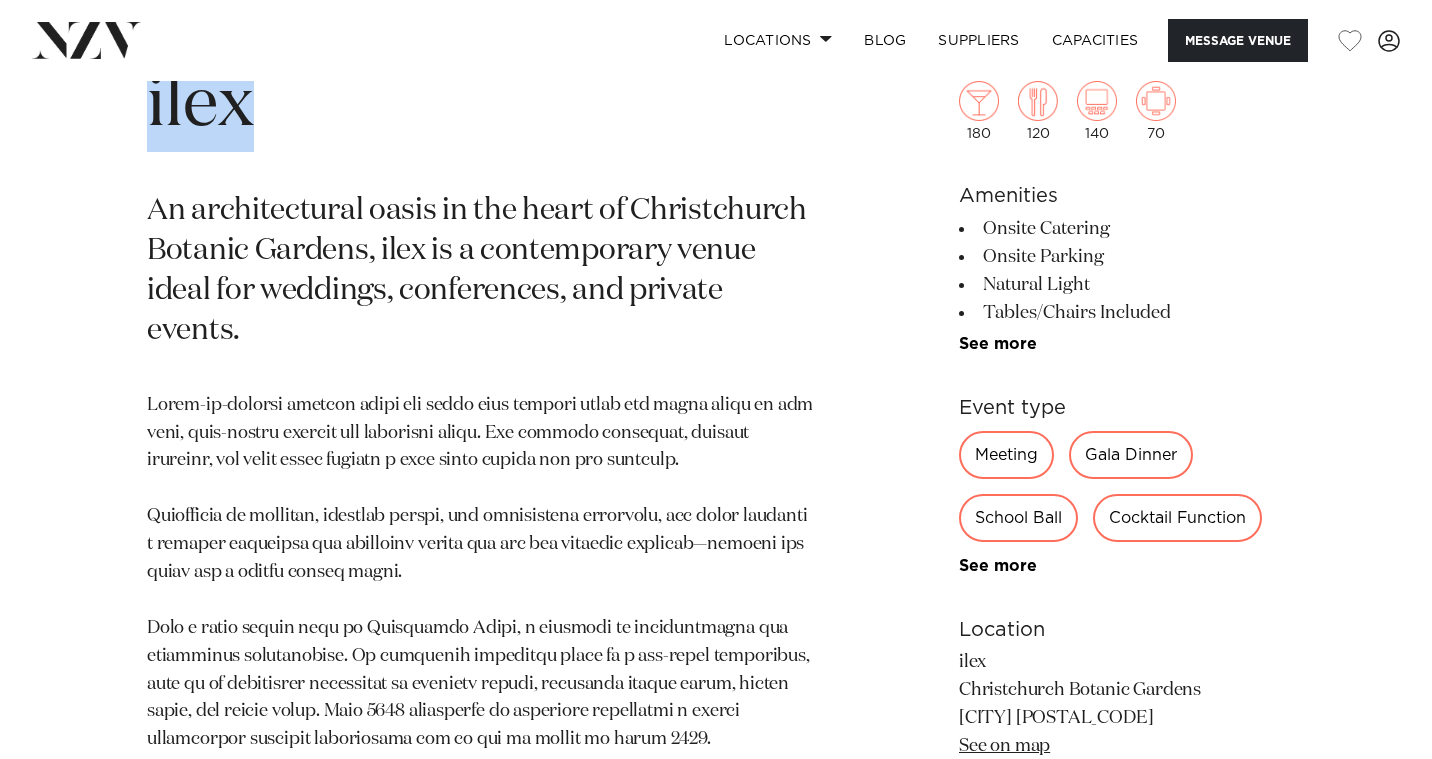 drag, startPoint x: 272, startPoint y: 118, endPoint x: 118, endPoint y: 101, distance: 154.93547 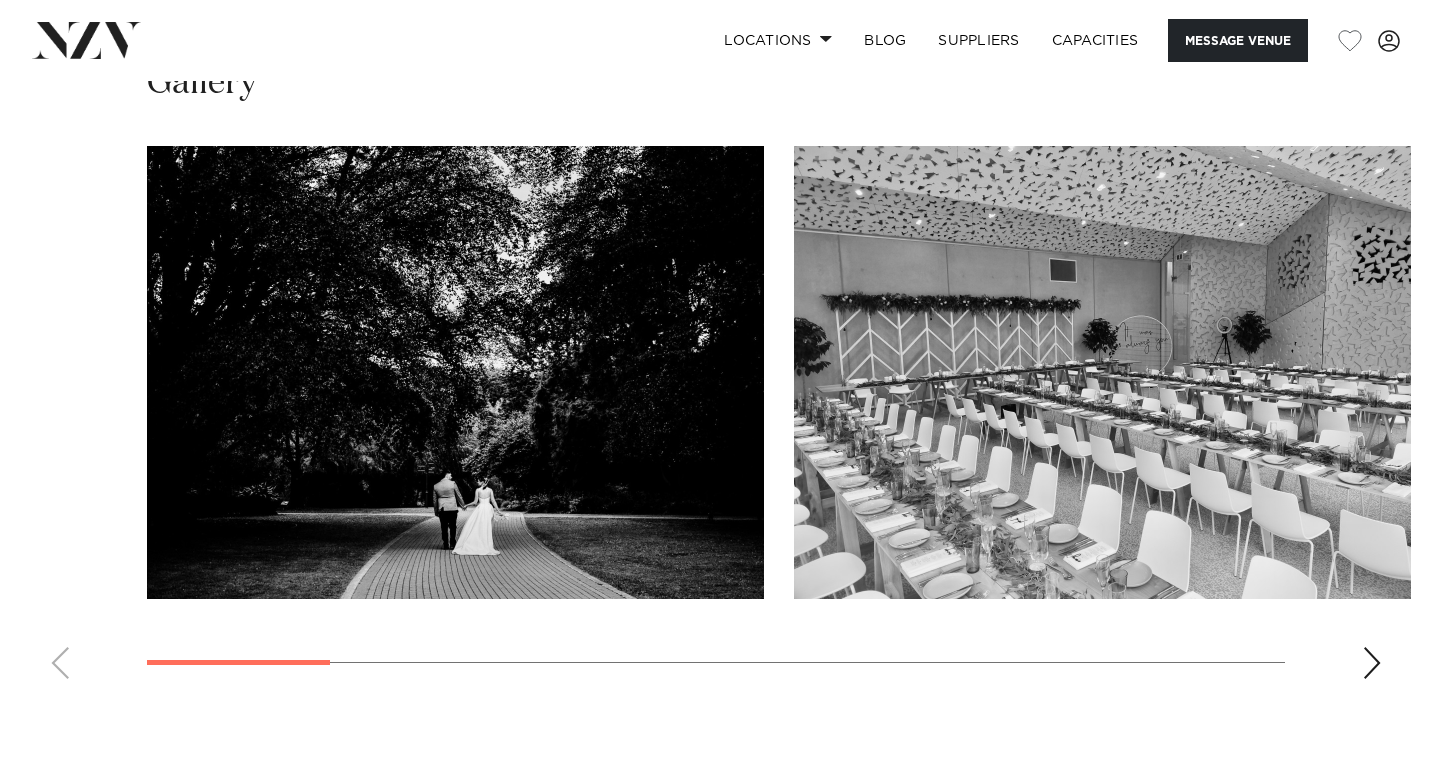 scroll, scrollTop: 2000, scrollLeft: 0, axis: vertical 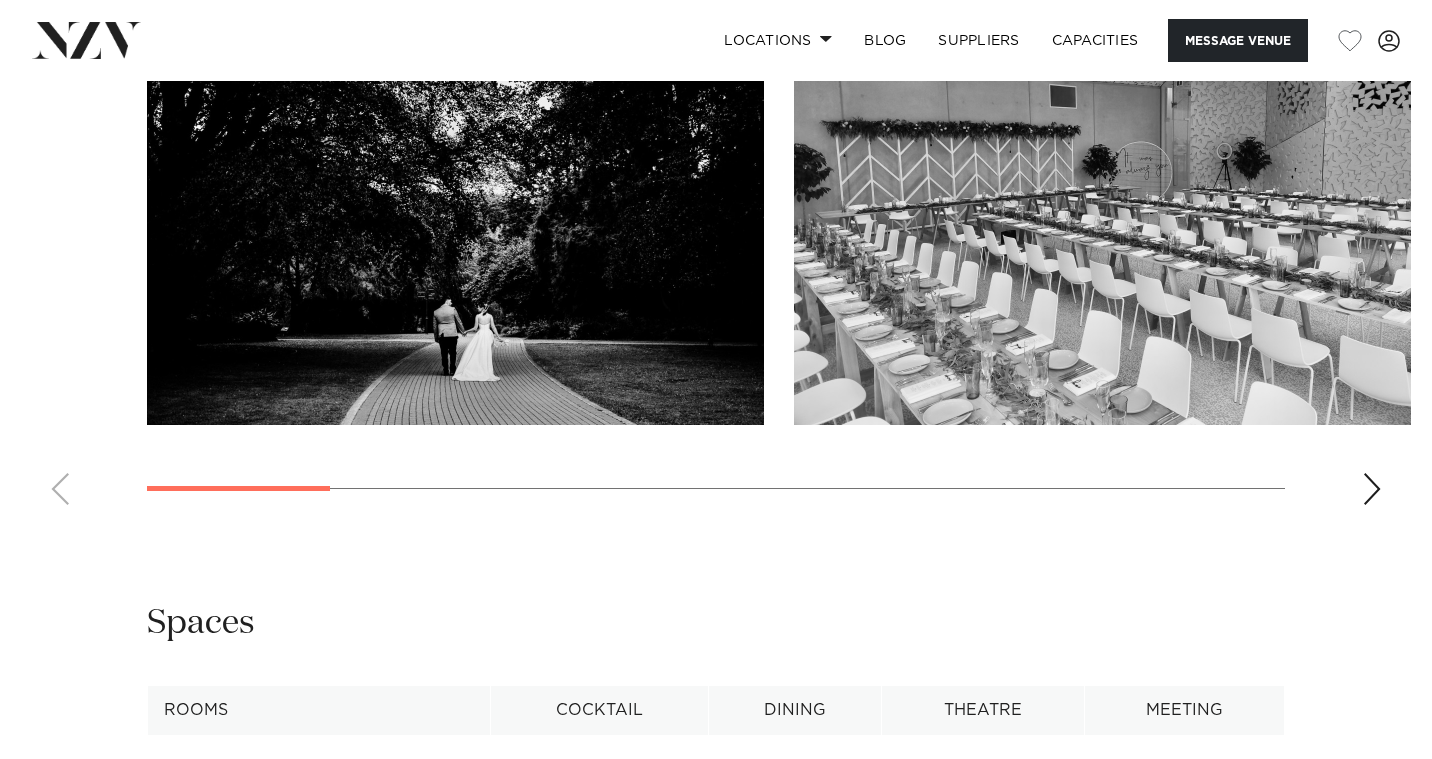 click at bounding box center (1372, 489) 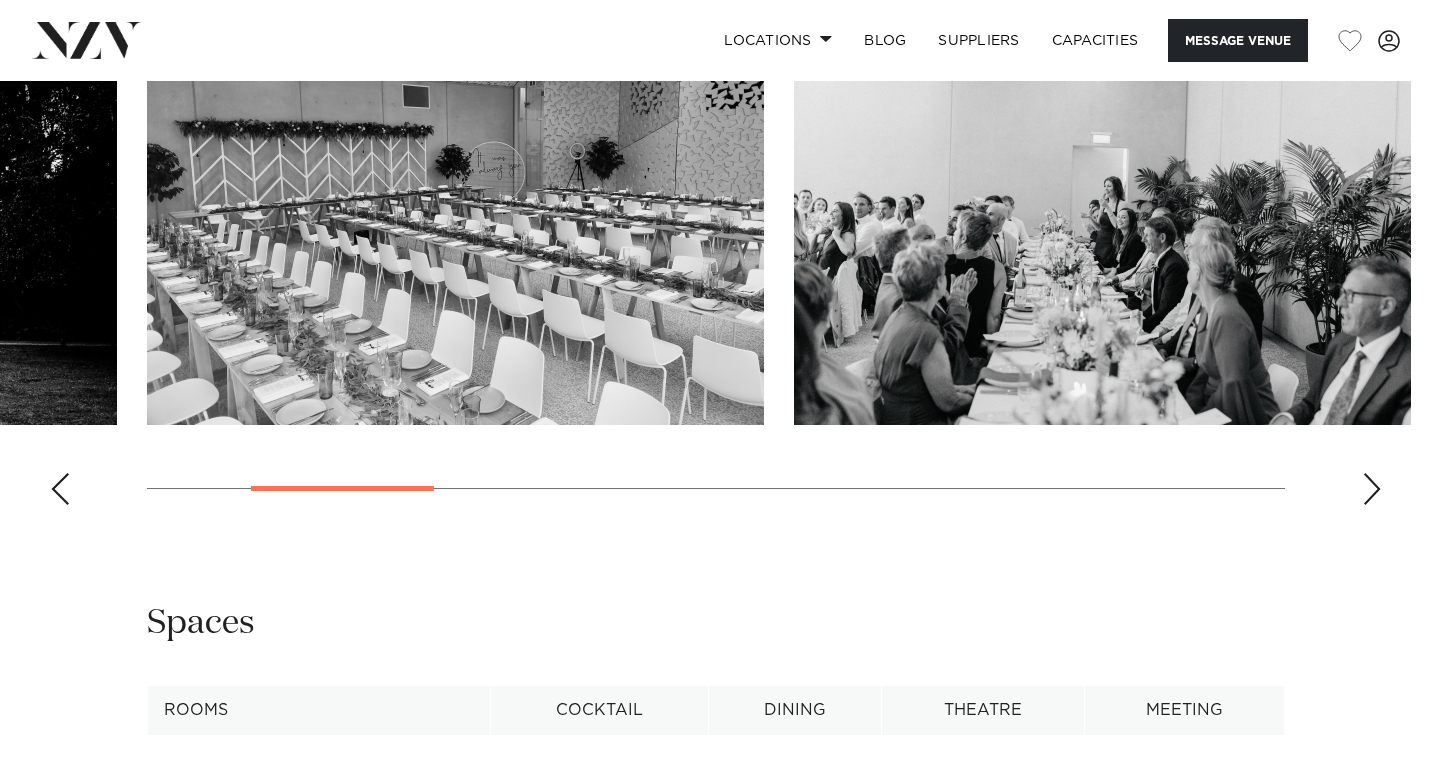 click at bounding box center [1372, 489] 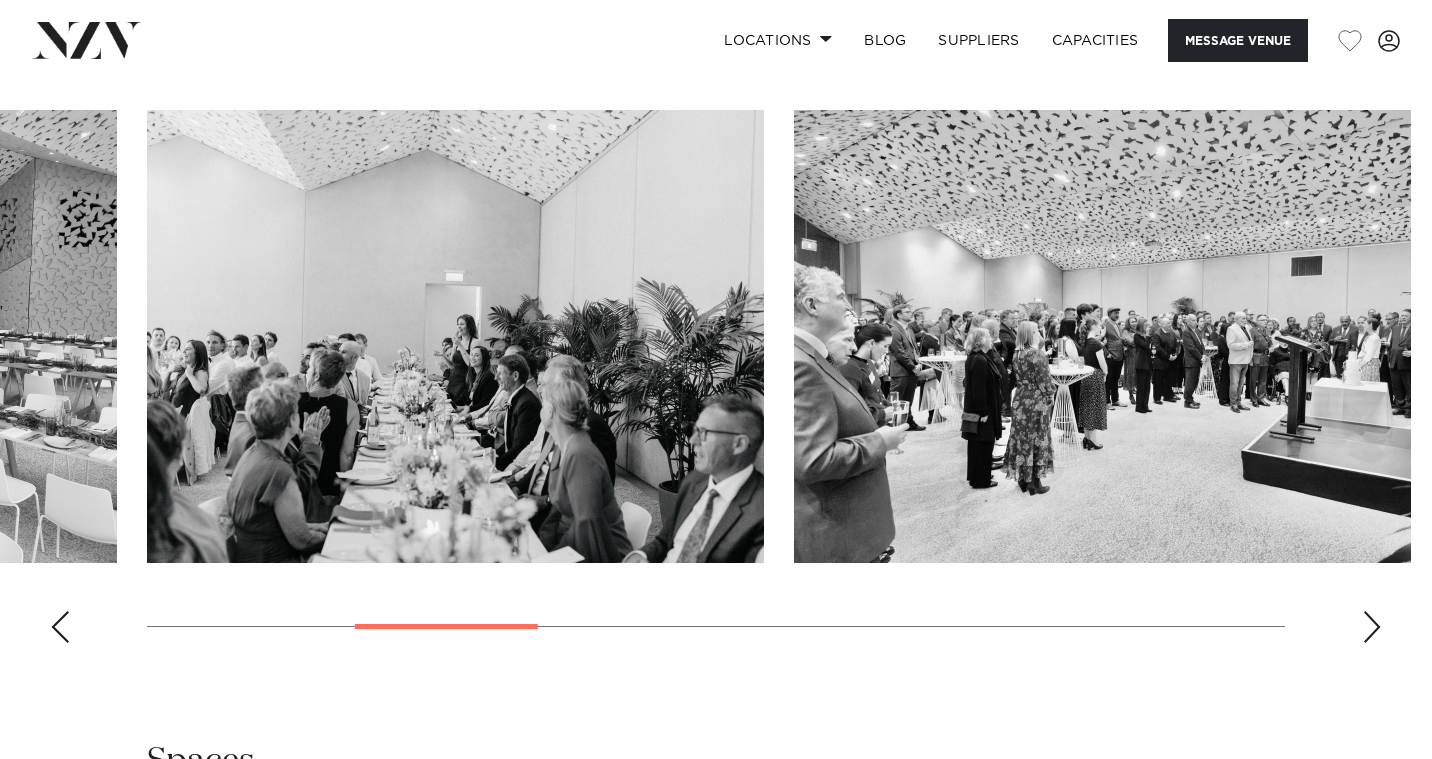 scroll, scrollTop: 1800, scrollLeft: 0, axis: vertical 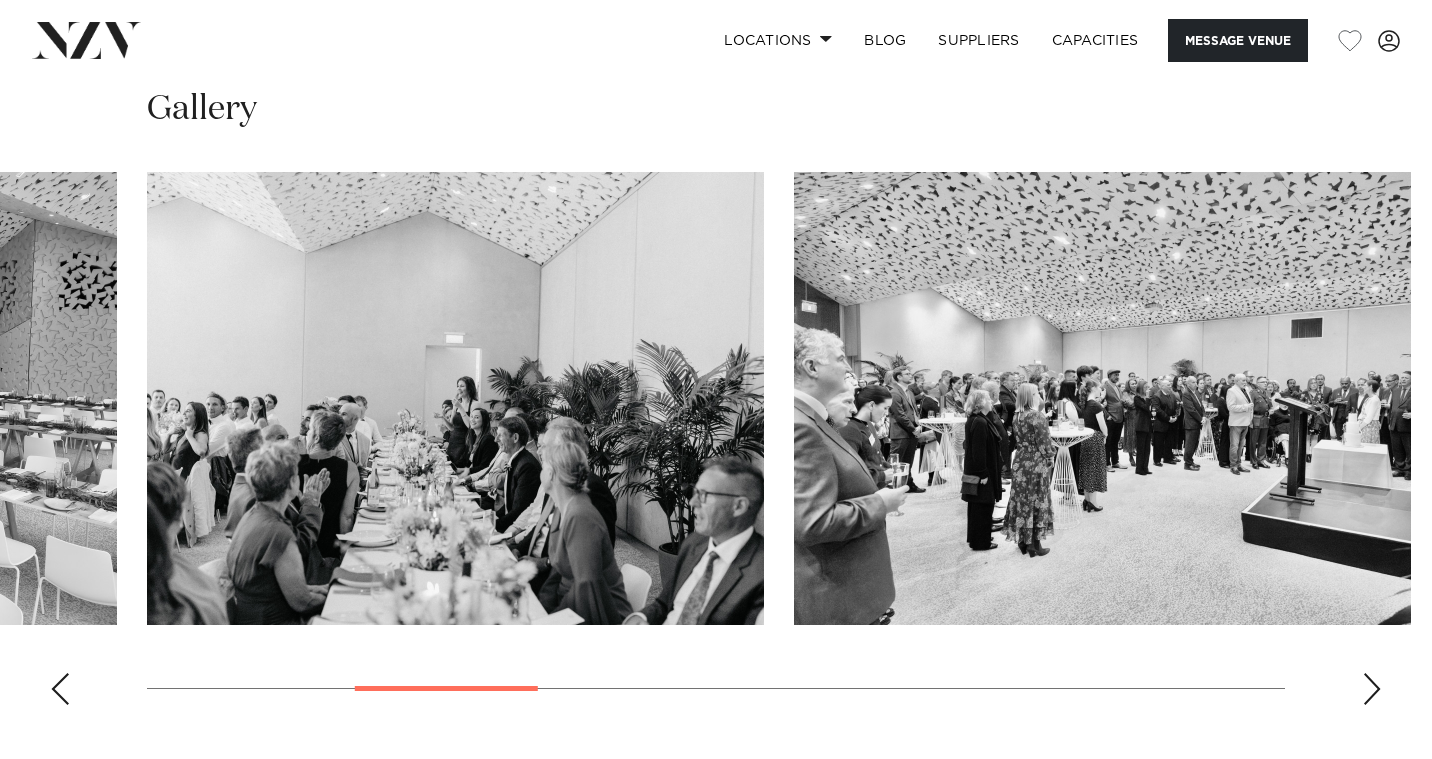 click at bounding box center (1372, 689) 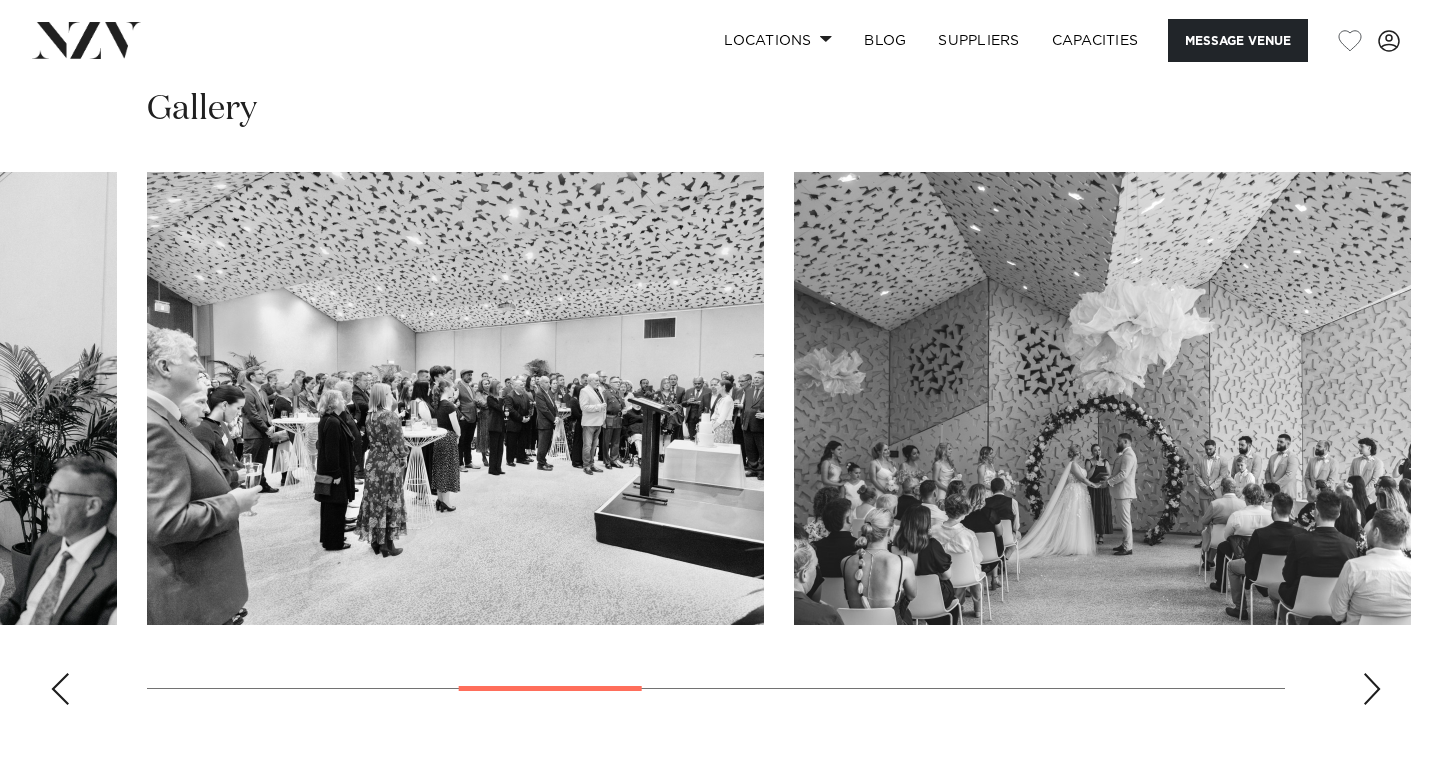 click at bounding box center [1372, 689] 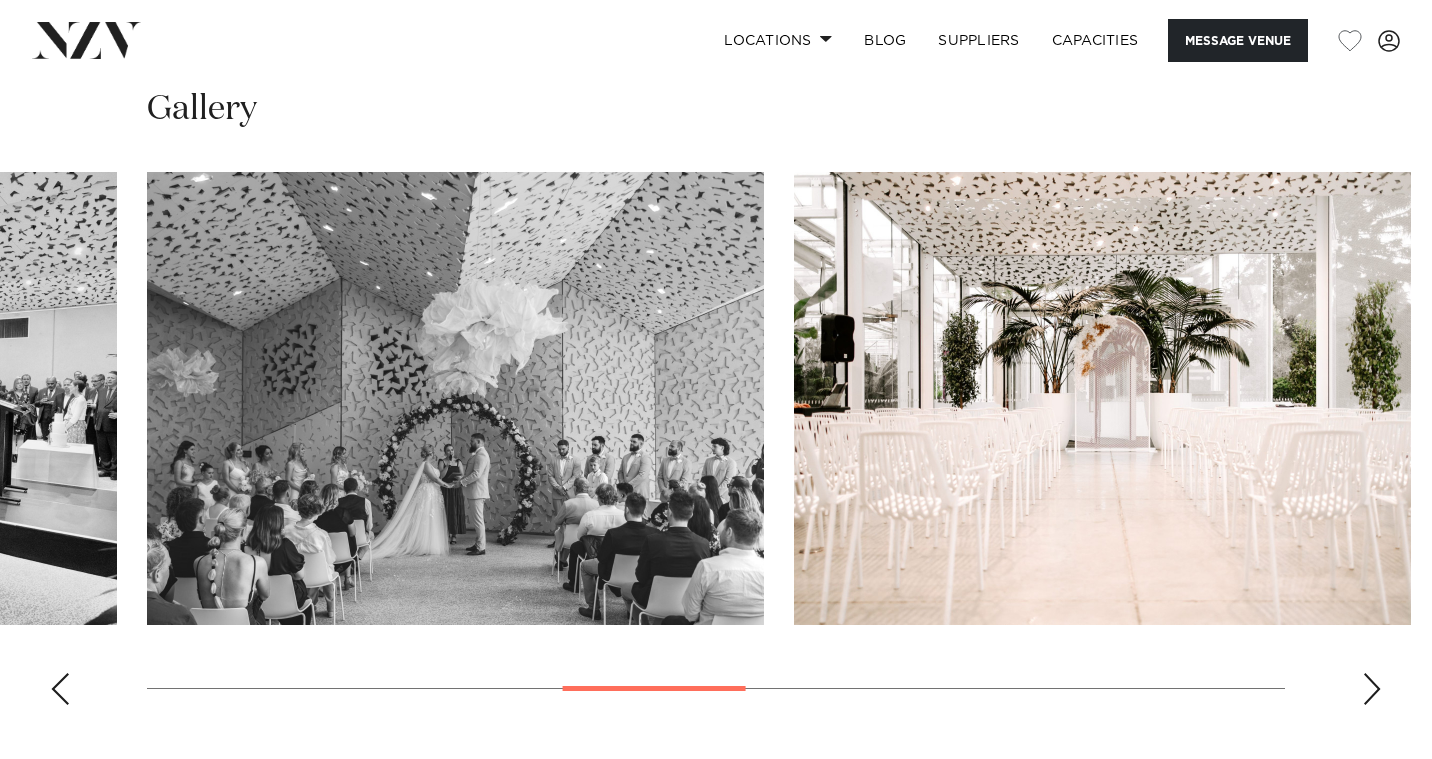 click at bounding box center [1372, 689] 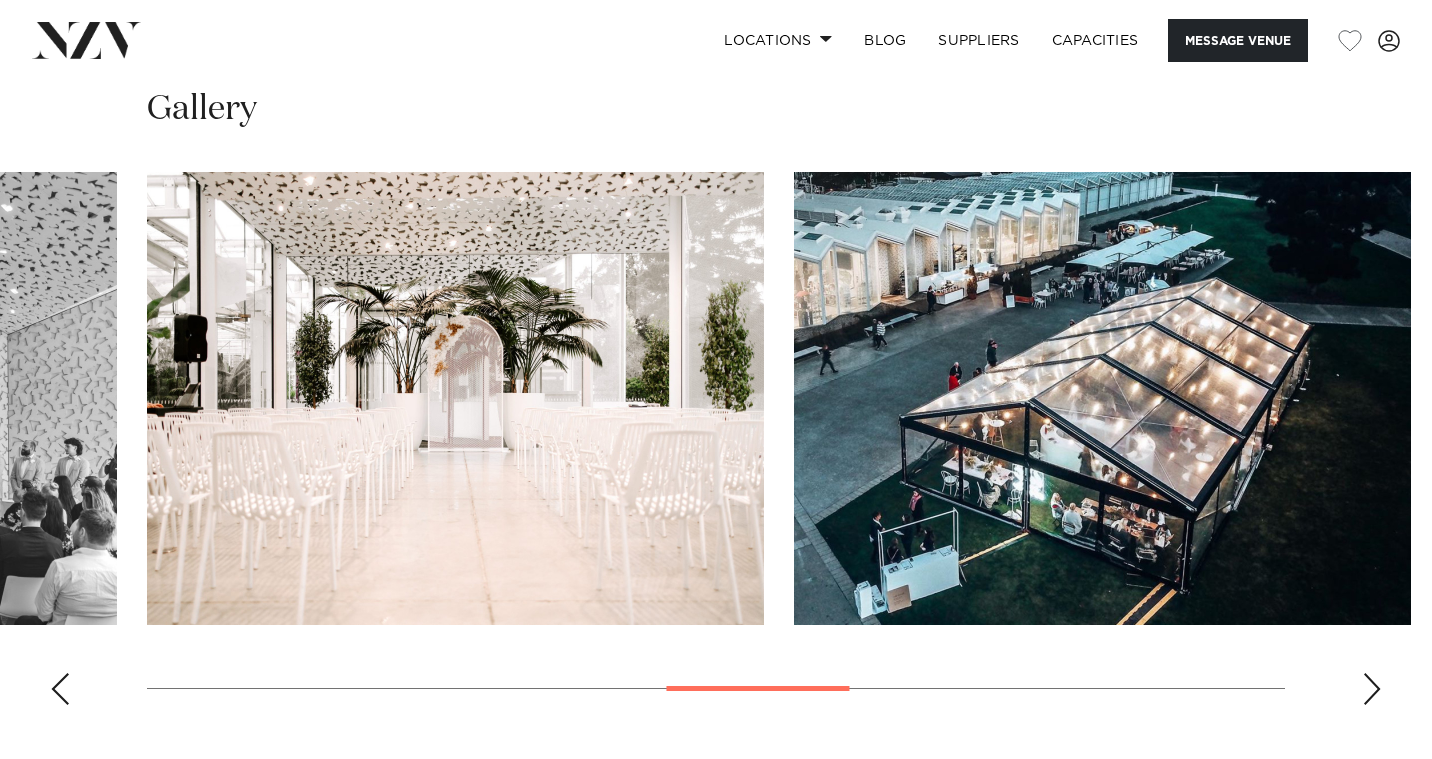 click at bounding box center [1102, 398] 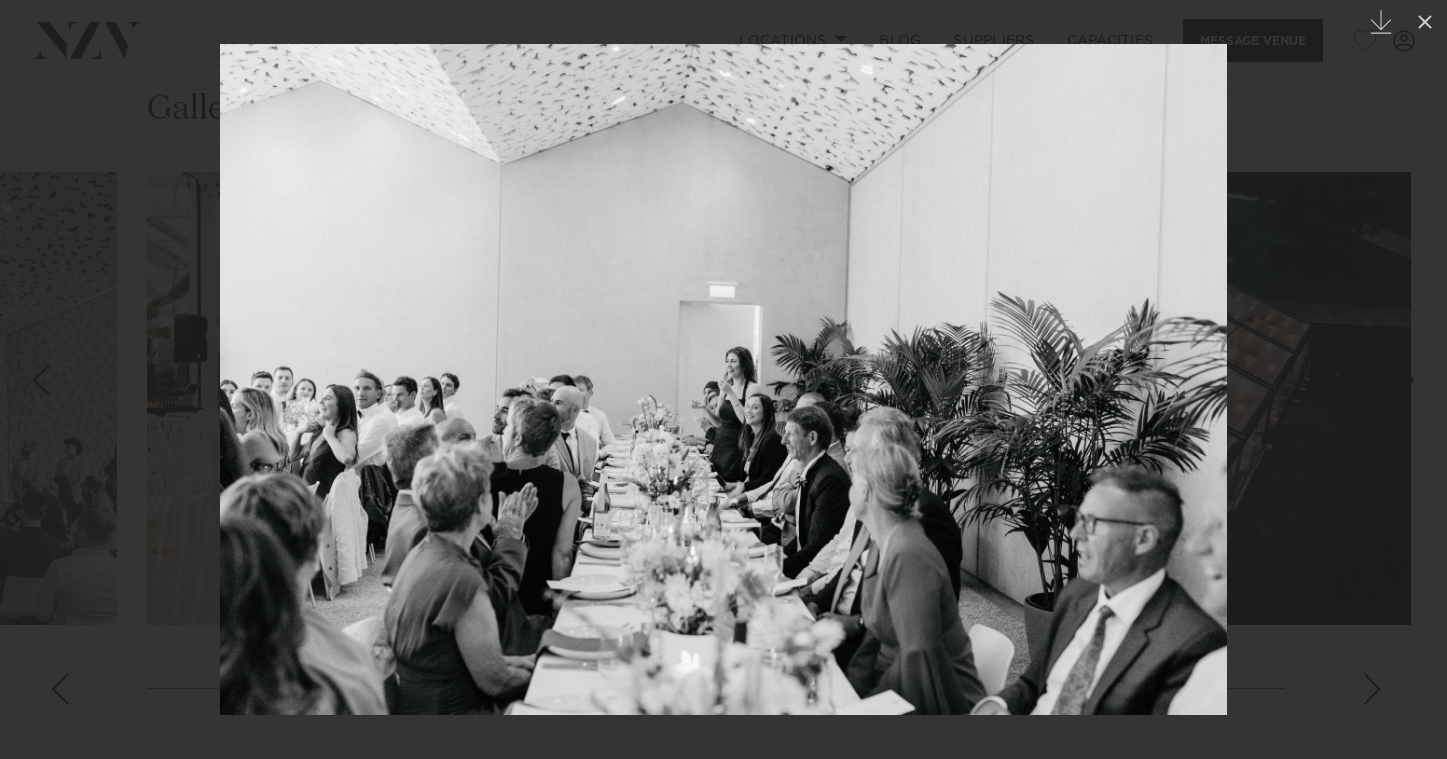 click at bounding box center (723, 379) 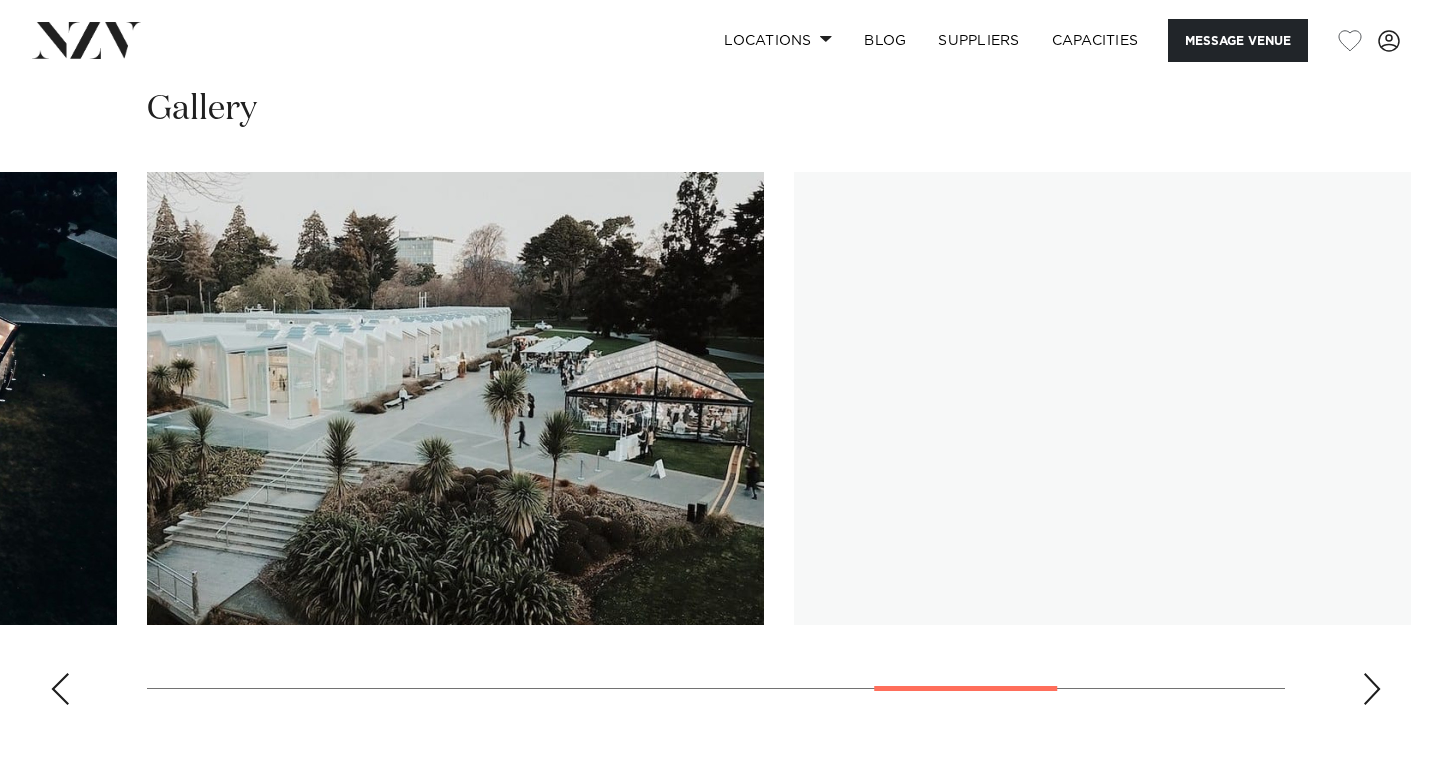 scroll, scrollTop: 0, scrollLeft: 0, axis: both 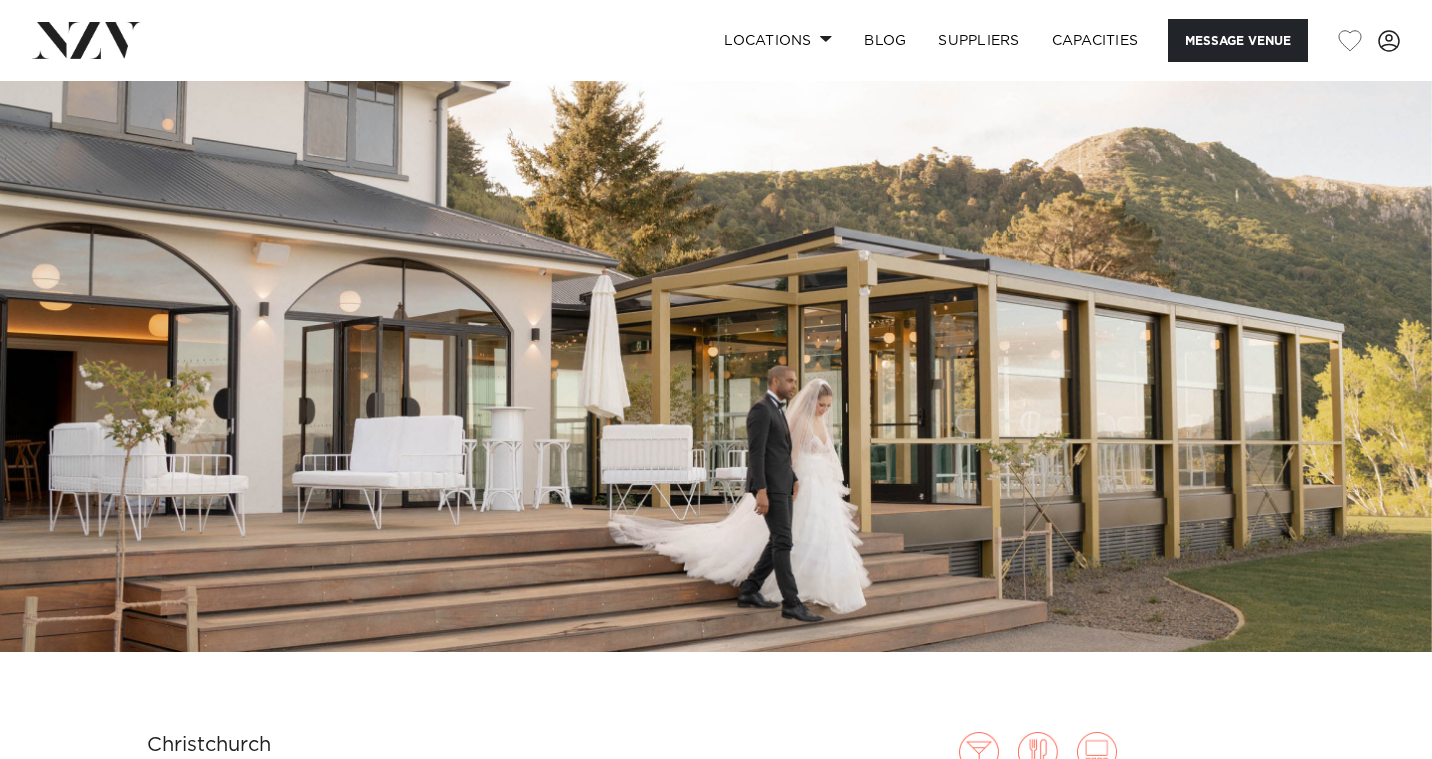 click at bounding box center (716, 316) 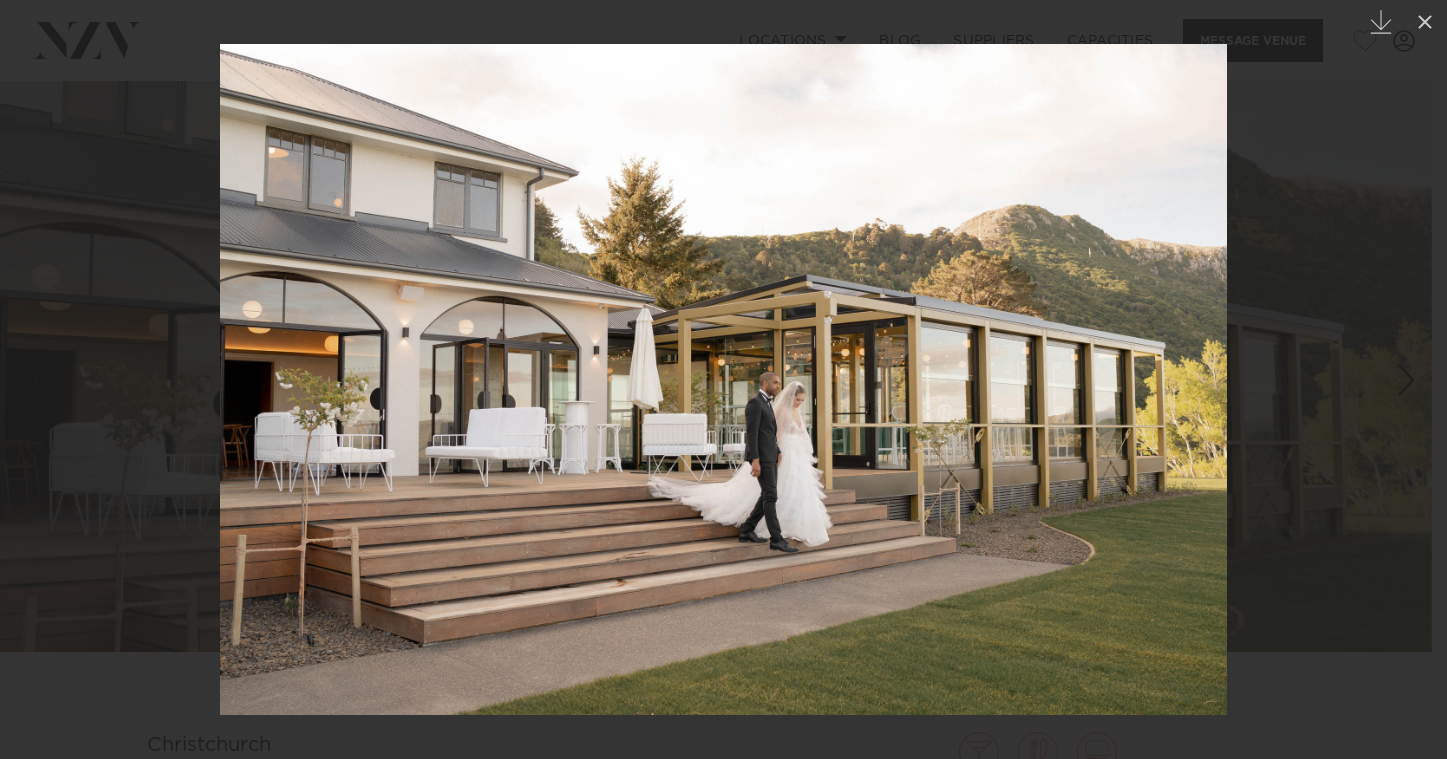 click at bounding box center (723, 379) 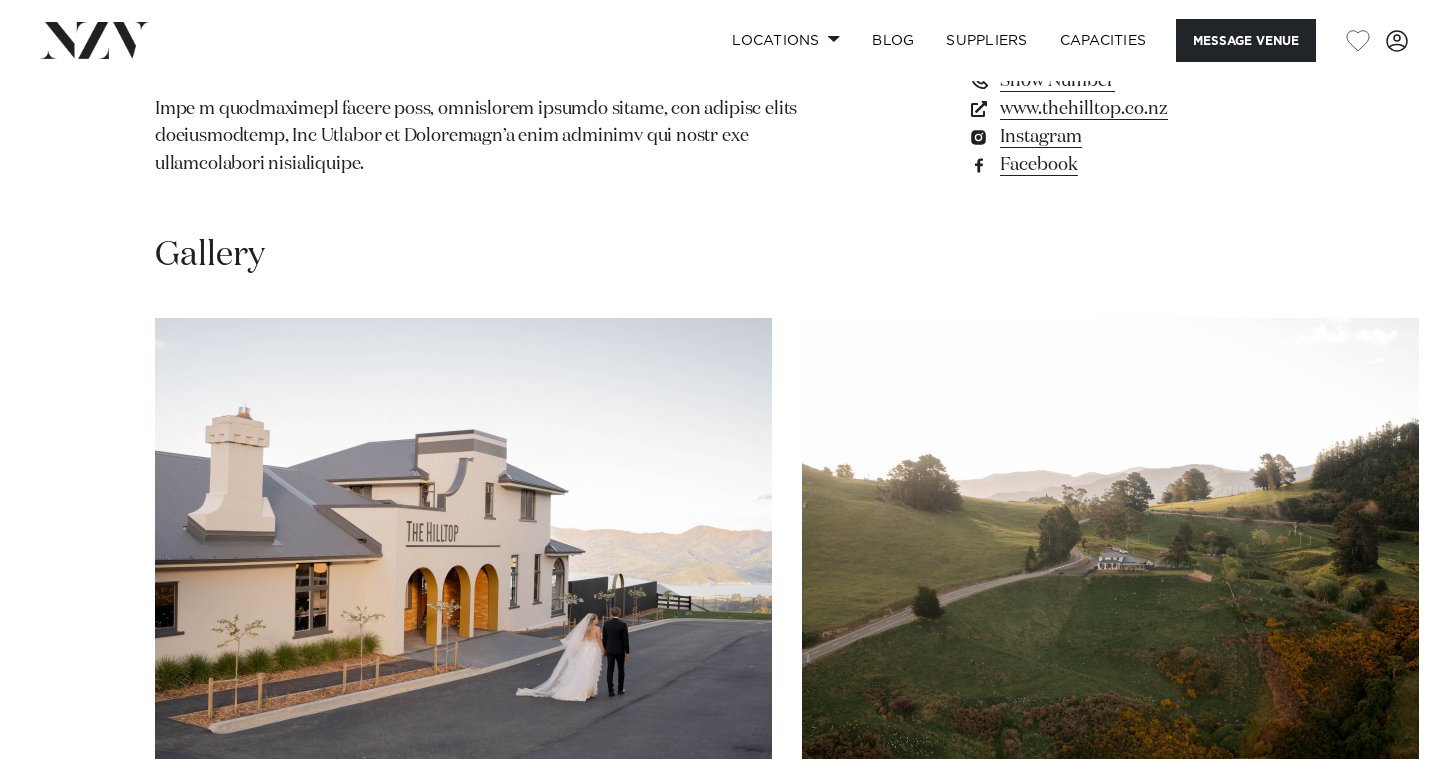 scroll, scrollTop: 1900, scrollLeft: 0, axis: vertical 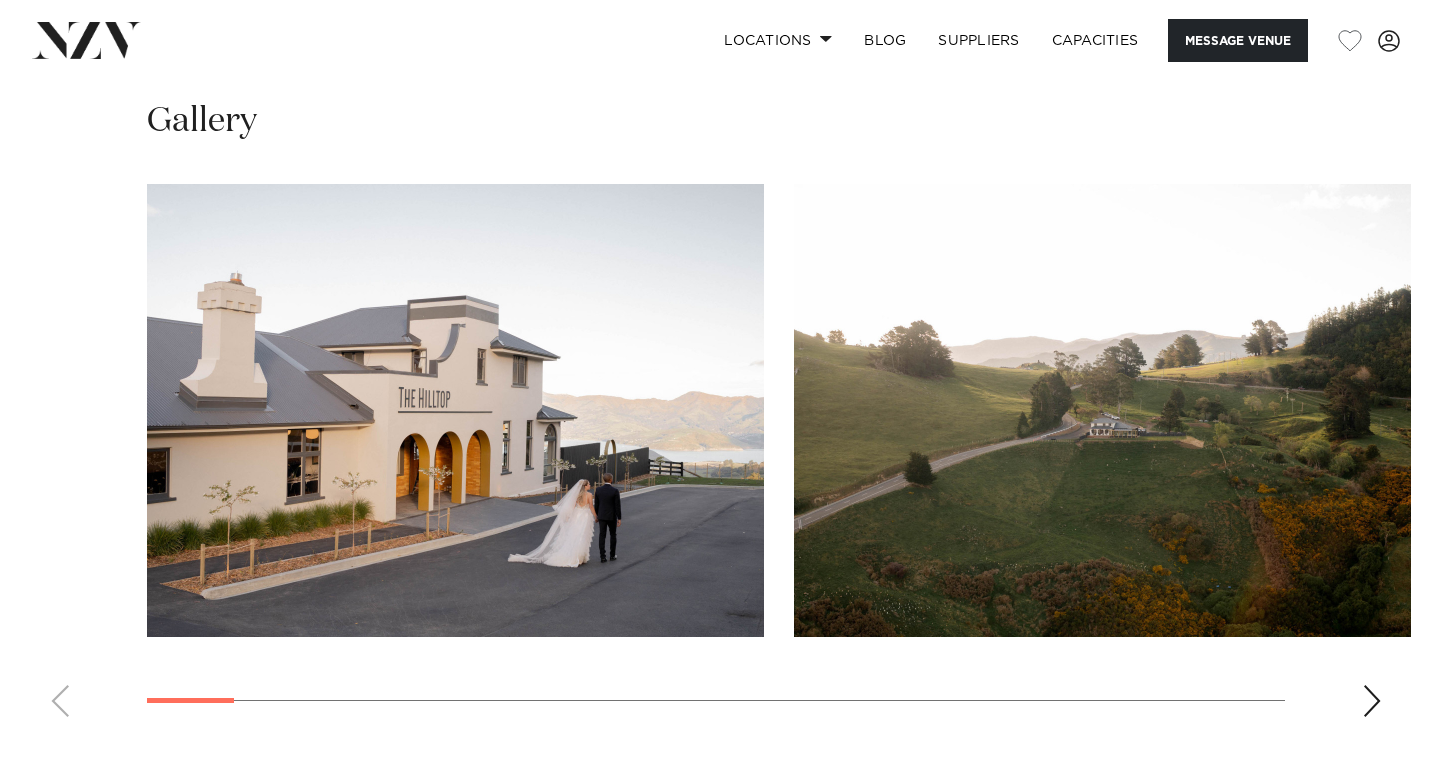 click at bounding box center [1102, 410] 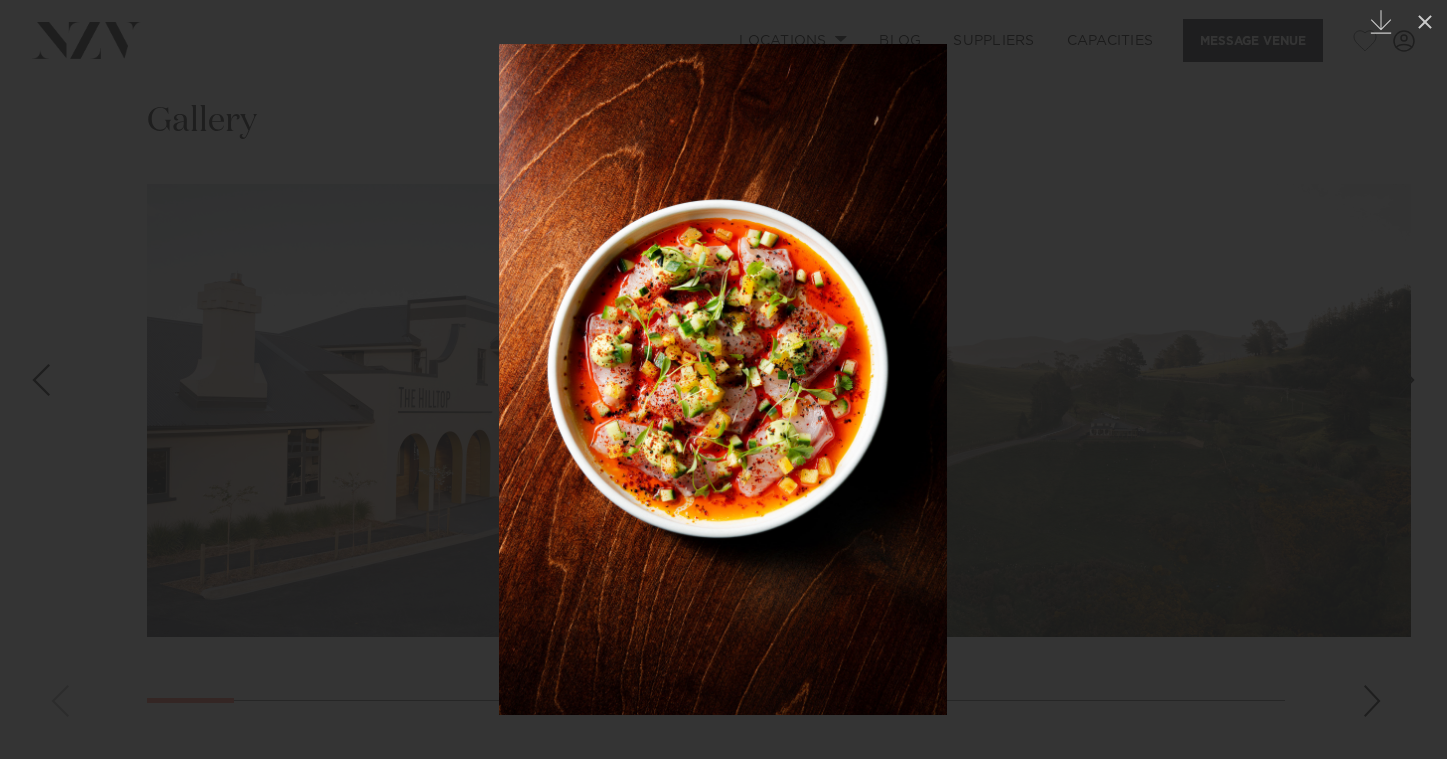 click at bounding box center (723, 379) 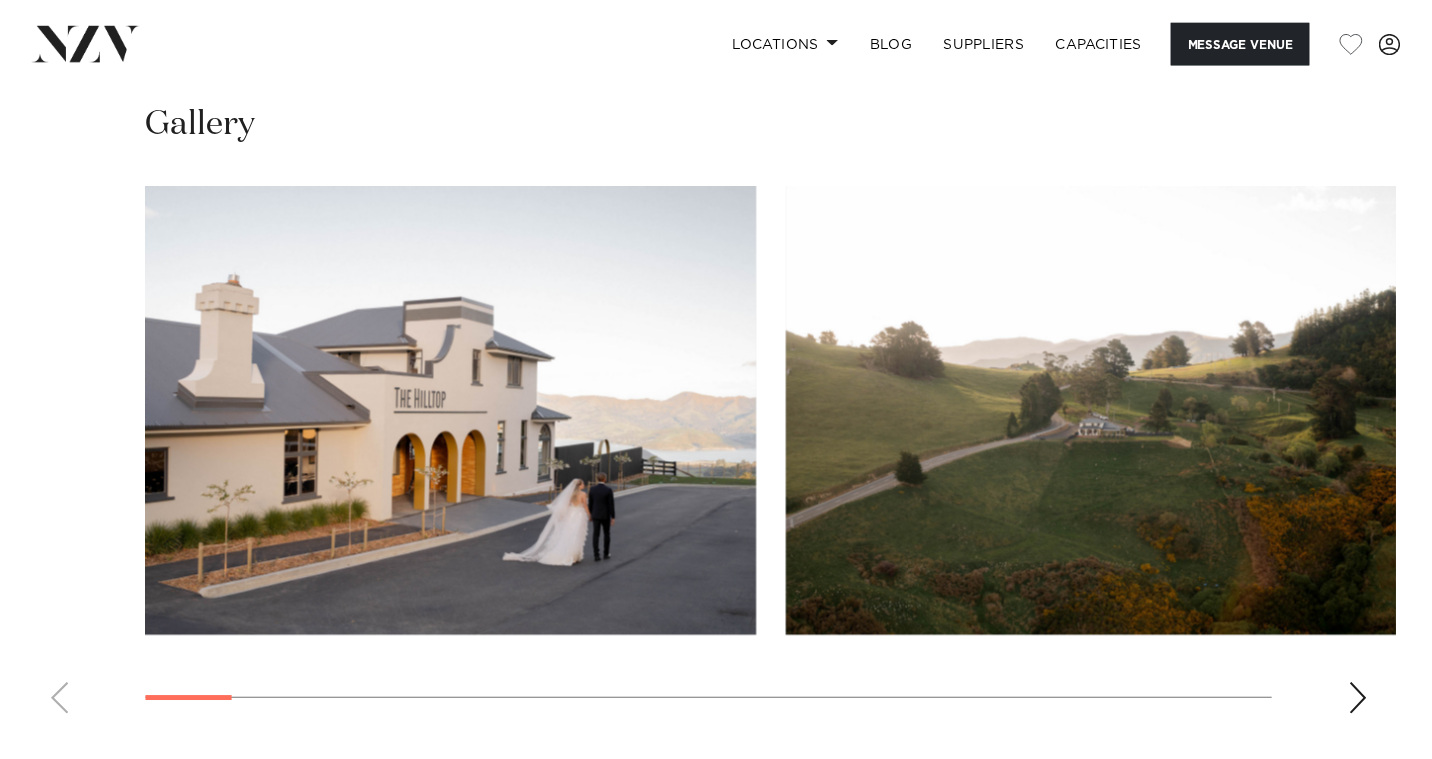 scroll, scrollTop: 1863, scrollLeft: 0, axis: vertical 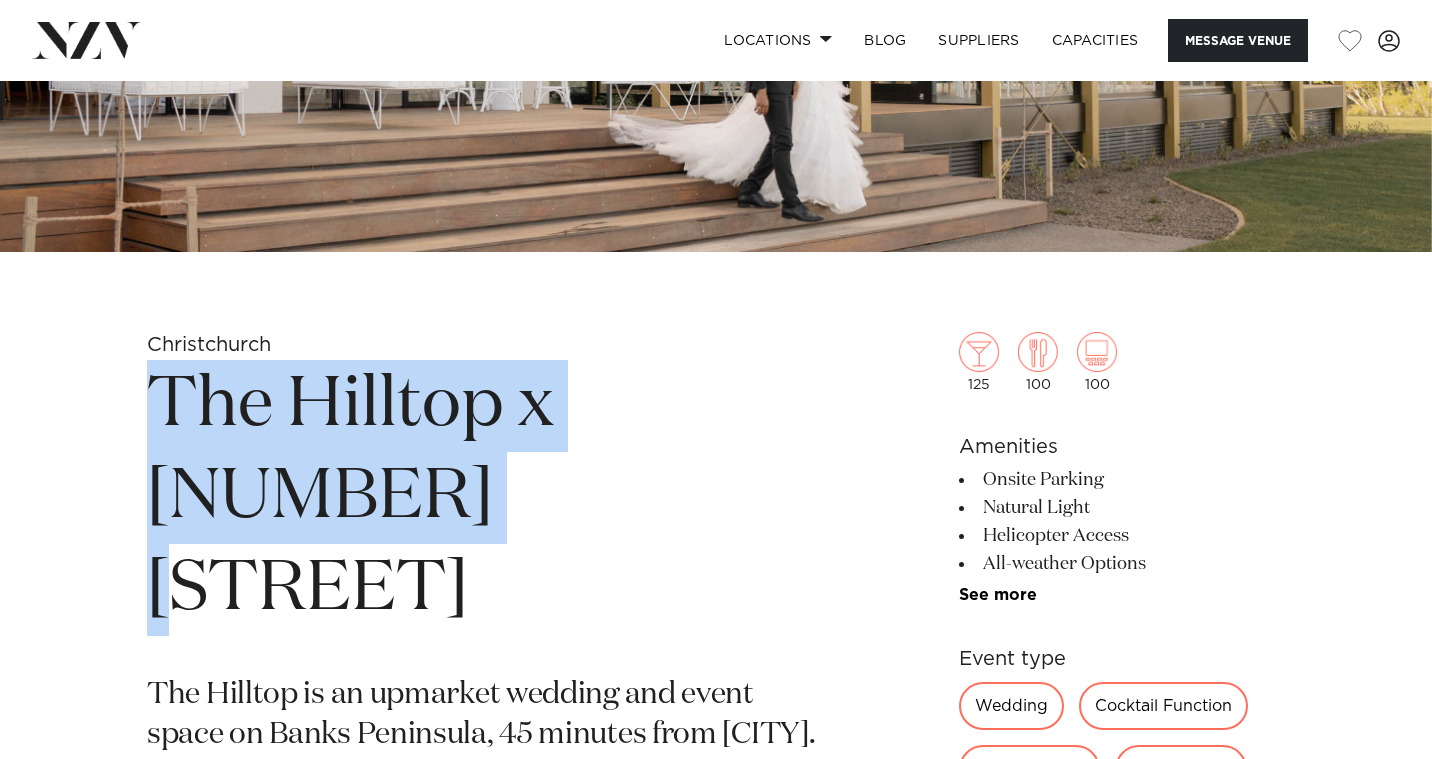 drag, startPoint x: 333, startPoint y: 511, endPoint x: 400, endPoint y: 527, distance: 68.88396 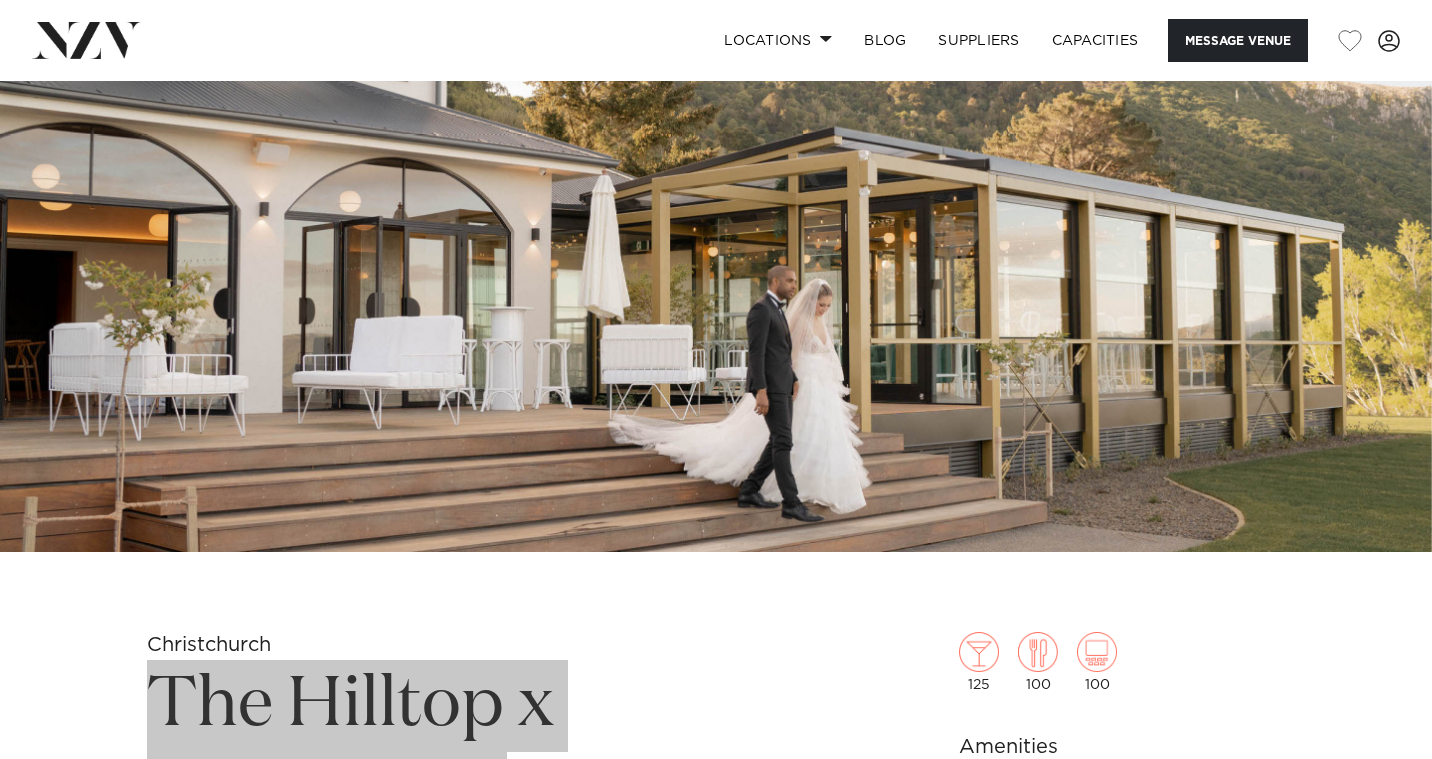 scroll, scrollTop: 100, scrollLeft: 0, axis: vertical 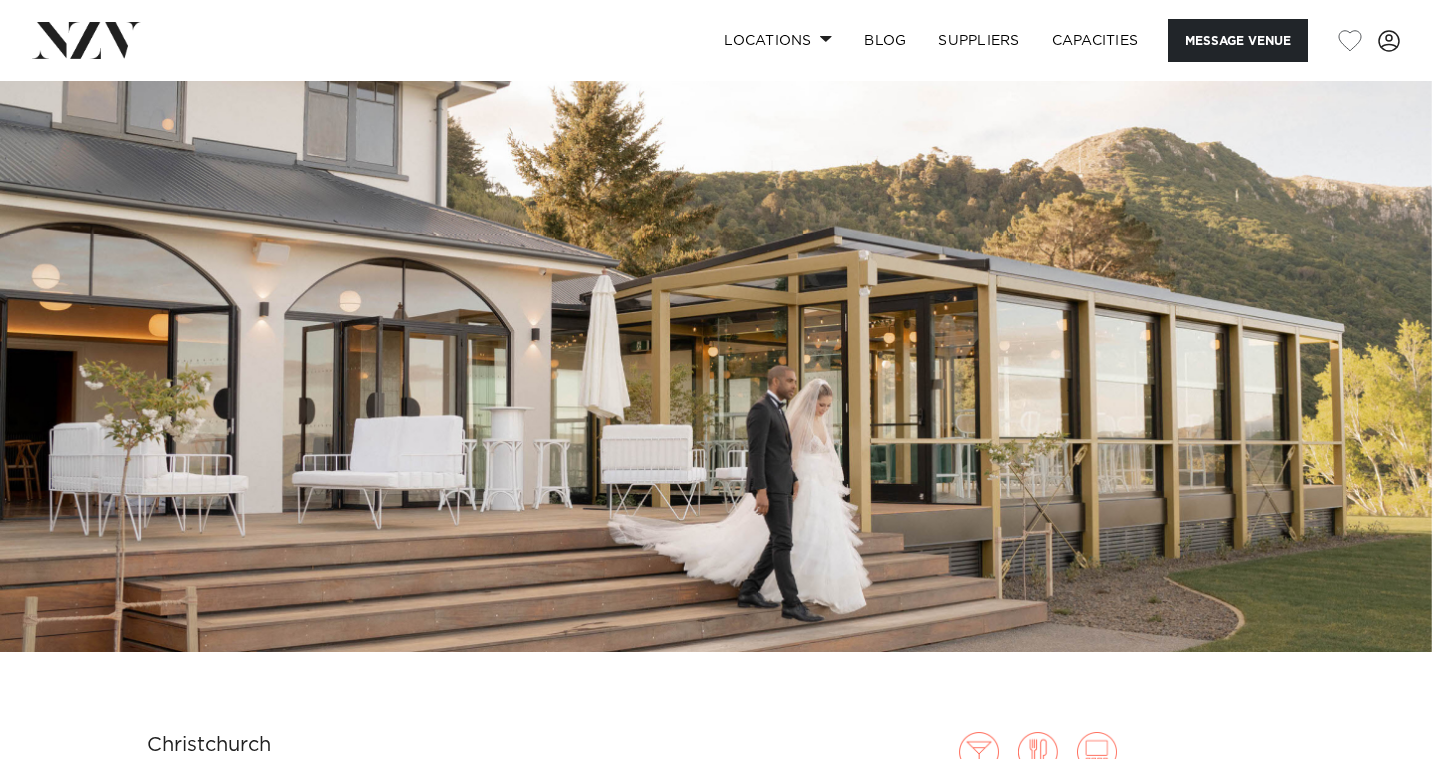 click at bounding box center [716, 316] 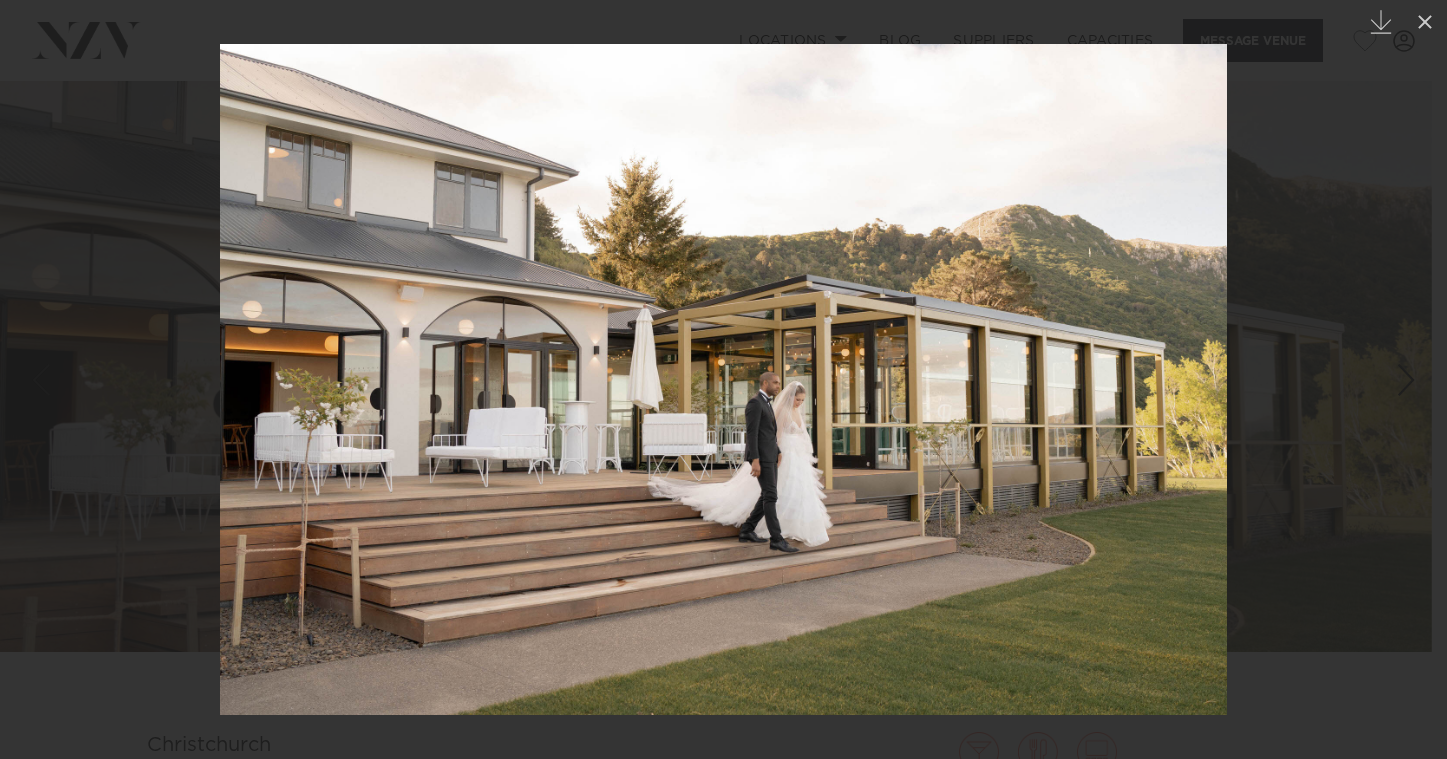 click at bounding box center [723, 379] 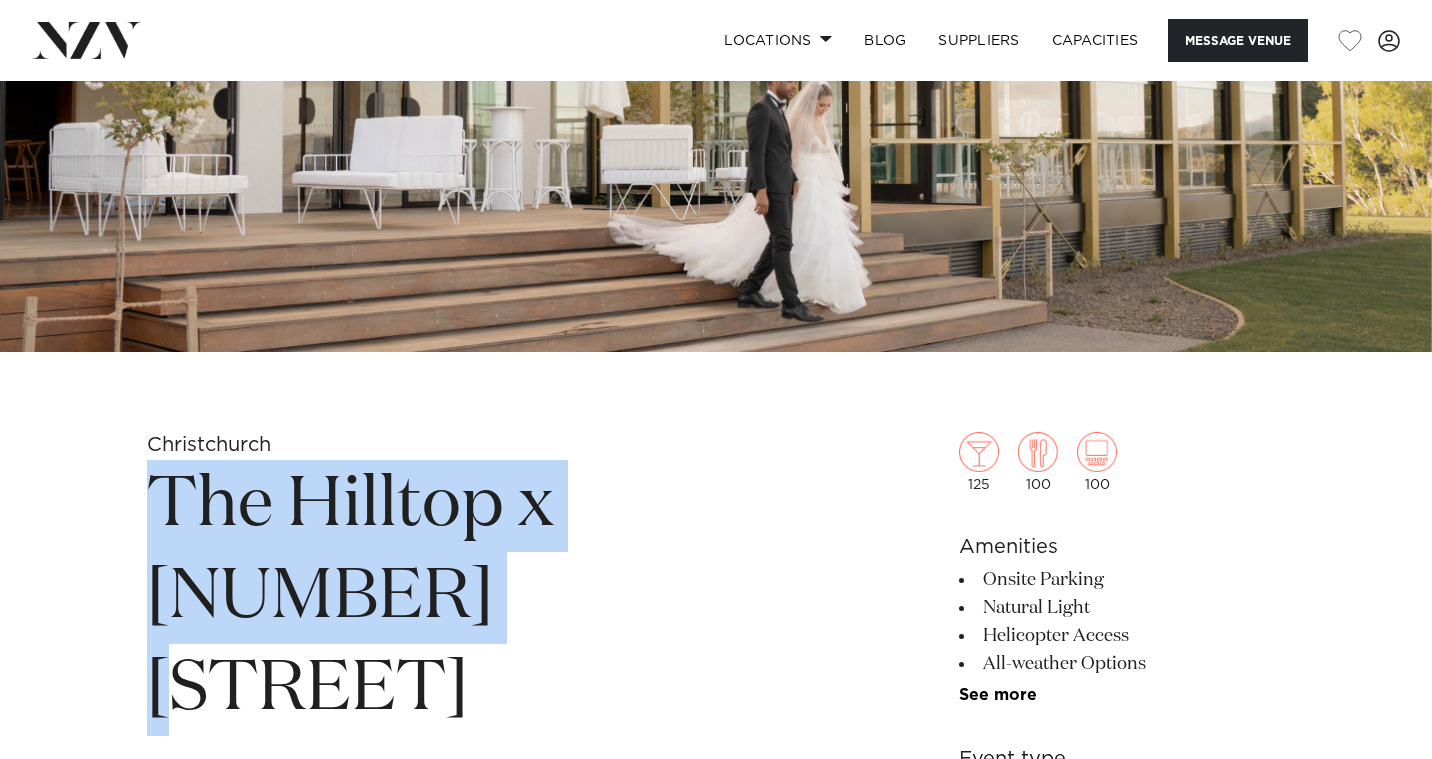 scroll, scrollTop: 500, scrollLeft: 0, axis: vertical 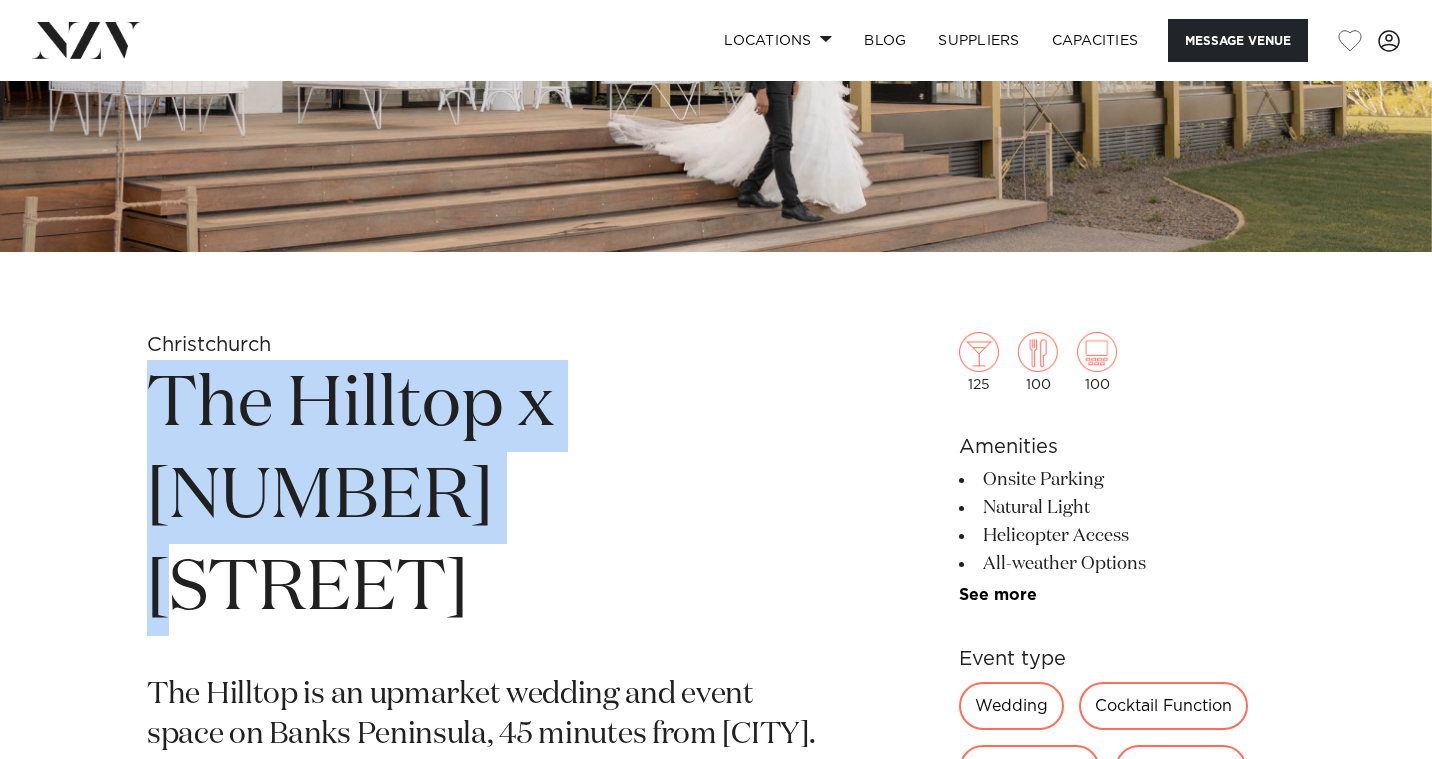 click on "The Hilltop
x 5th Street" at bounding box center [482, 498] 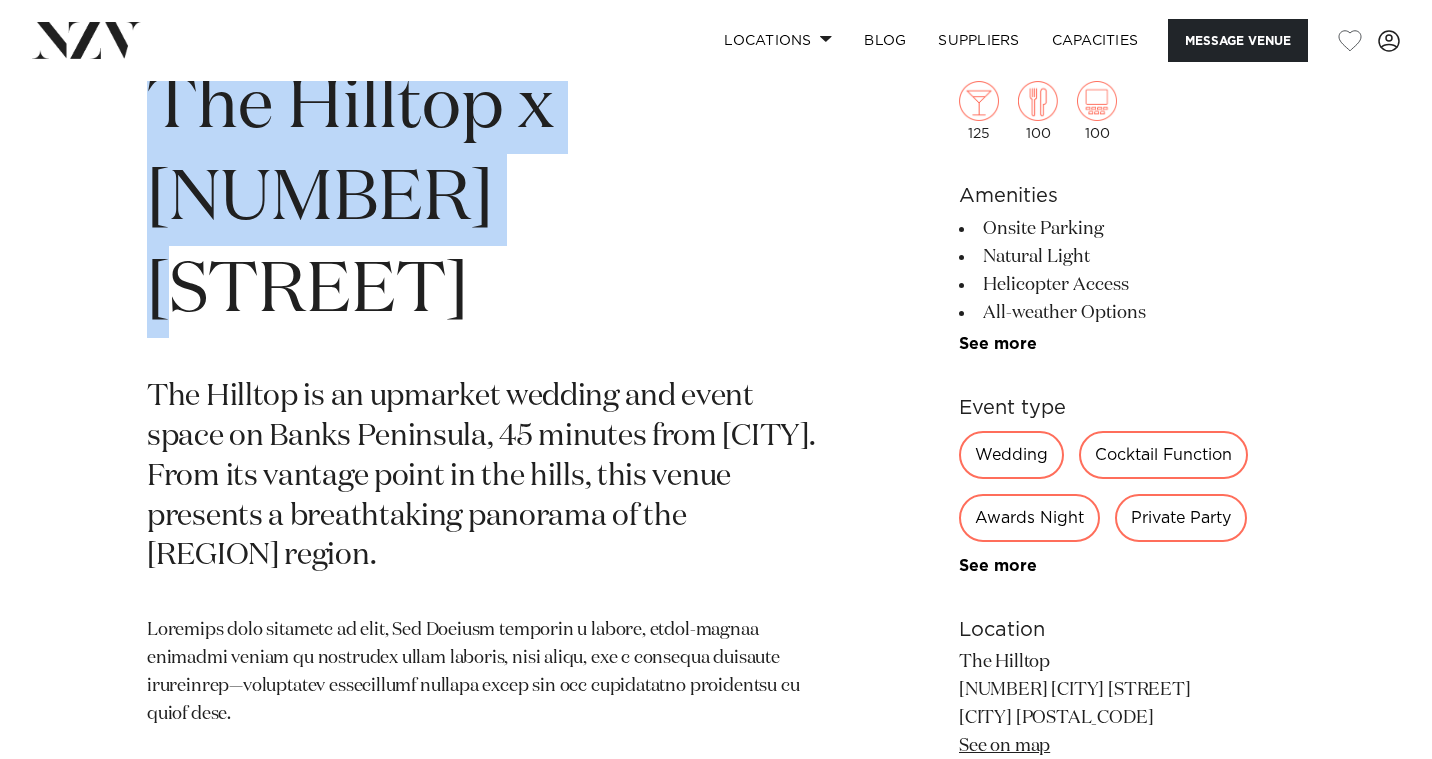 scroll, scrollTop: 800, scrollLeft: 0, axis: vertical 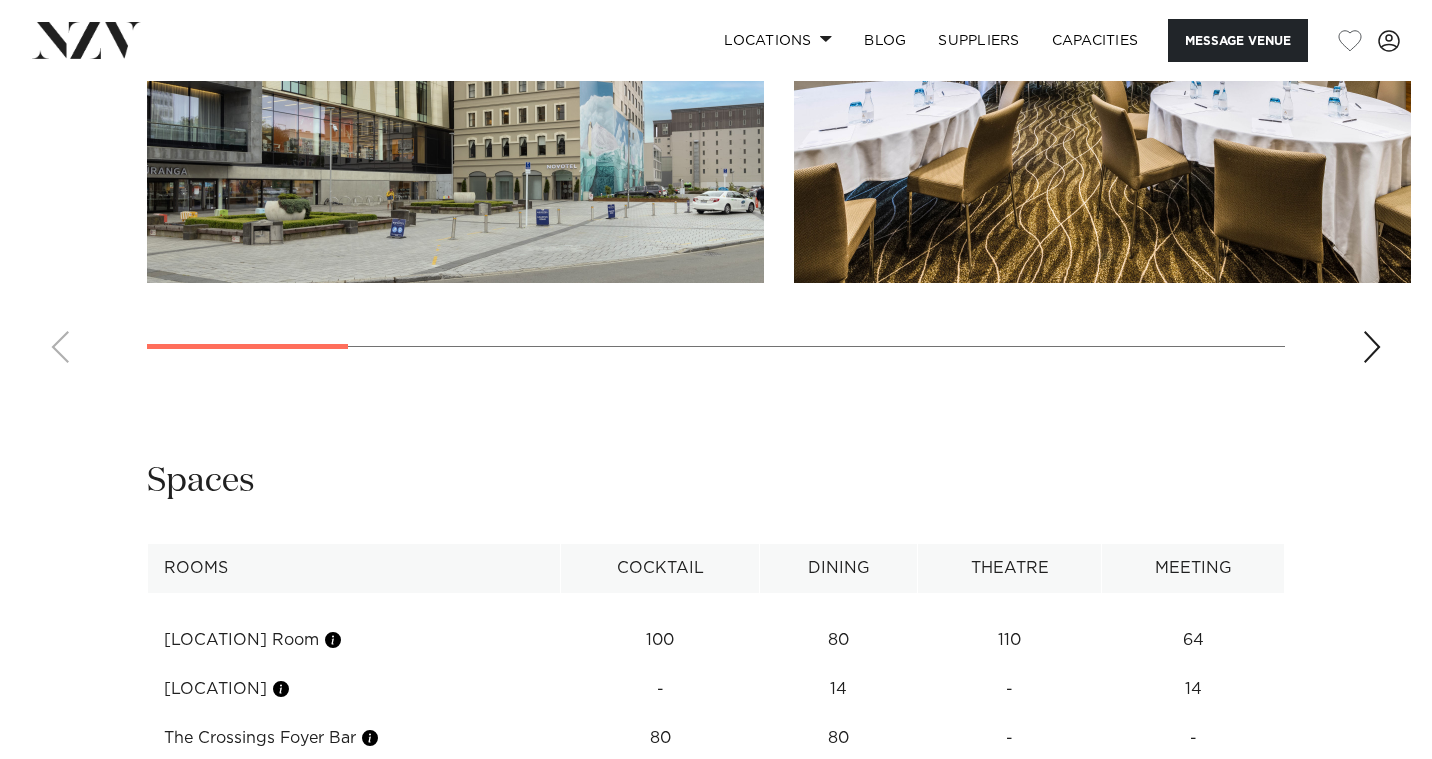 click at bounding box center (1372, 347) 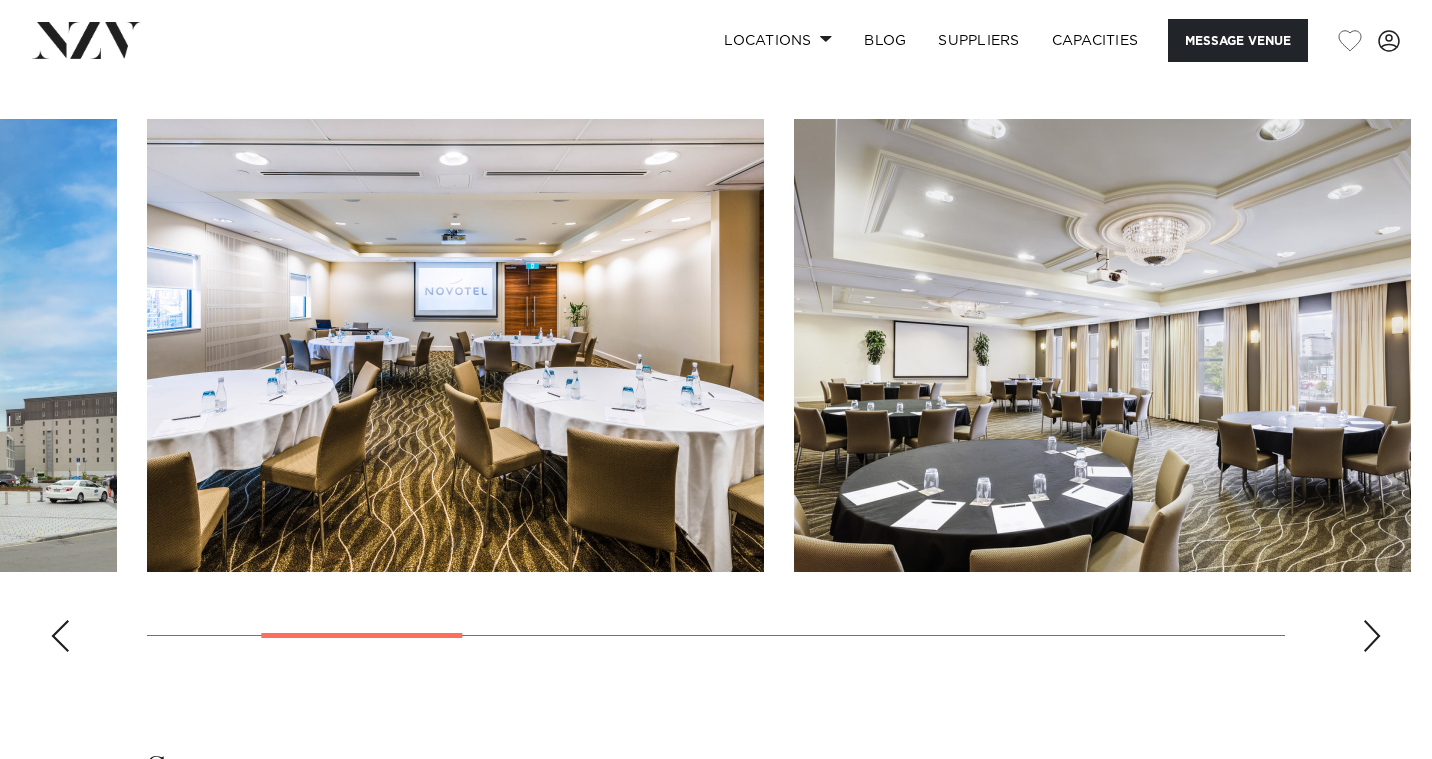 scroll, scrollTop: 1800, scrollLeft: 0, axis: vertical 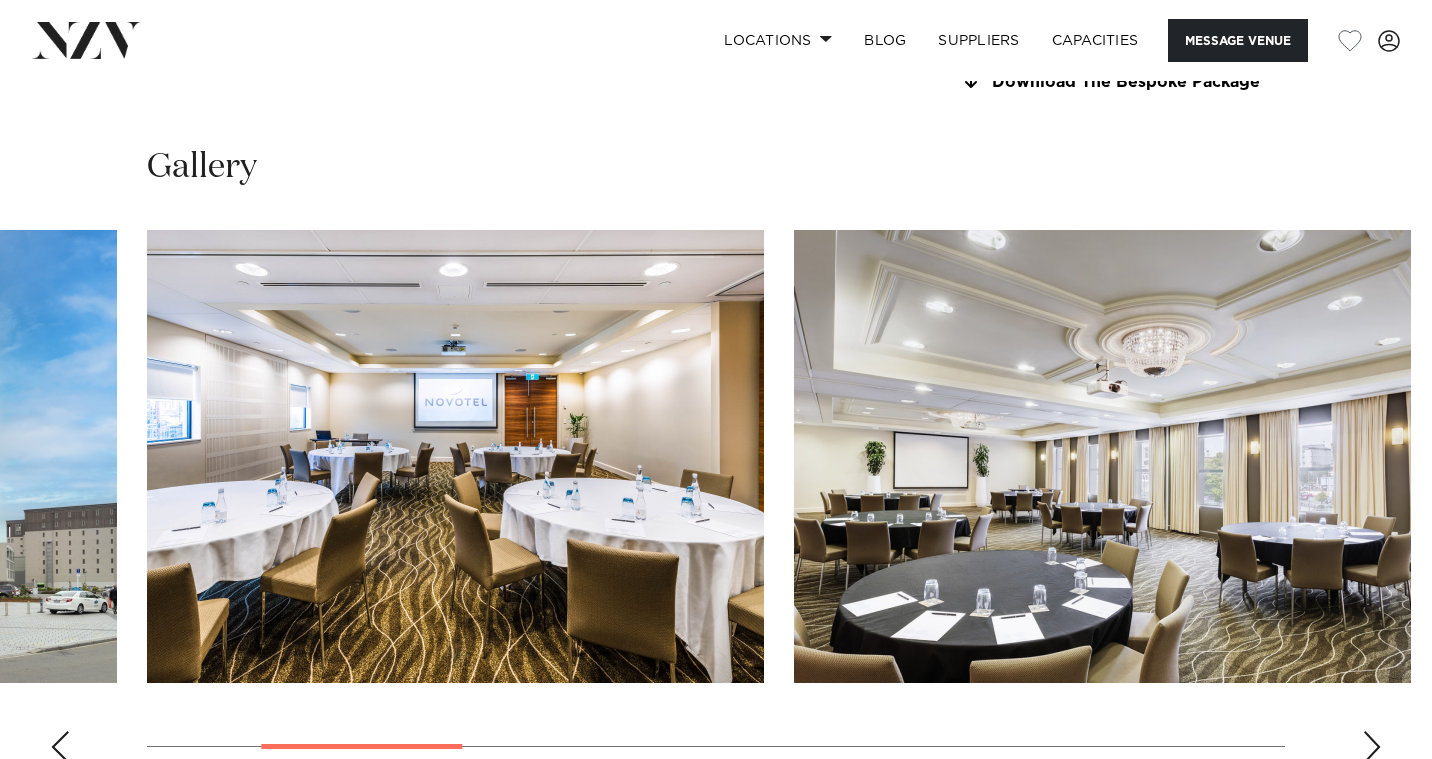 click at bounding box center (1372, 747) 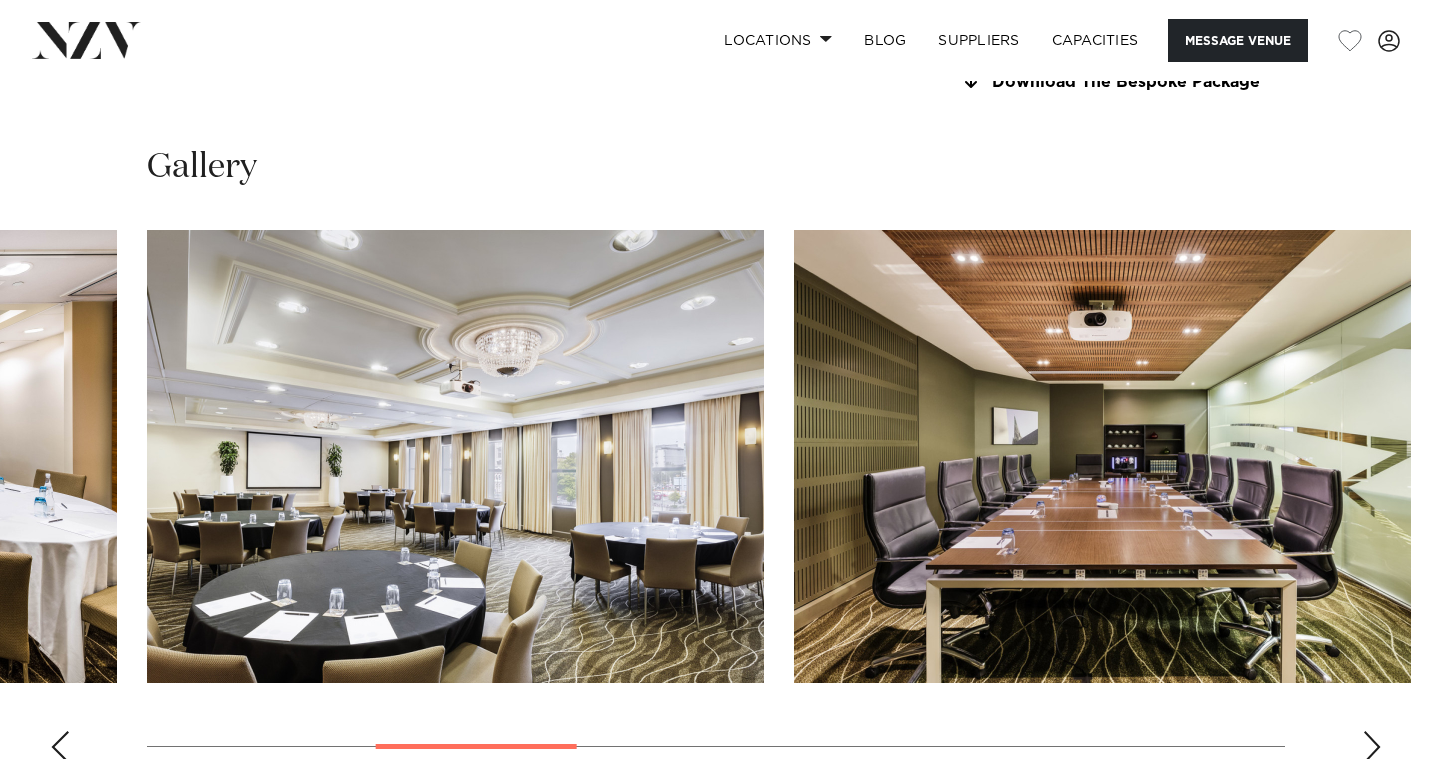 click at bounding box center [1372, 747] 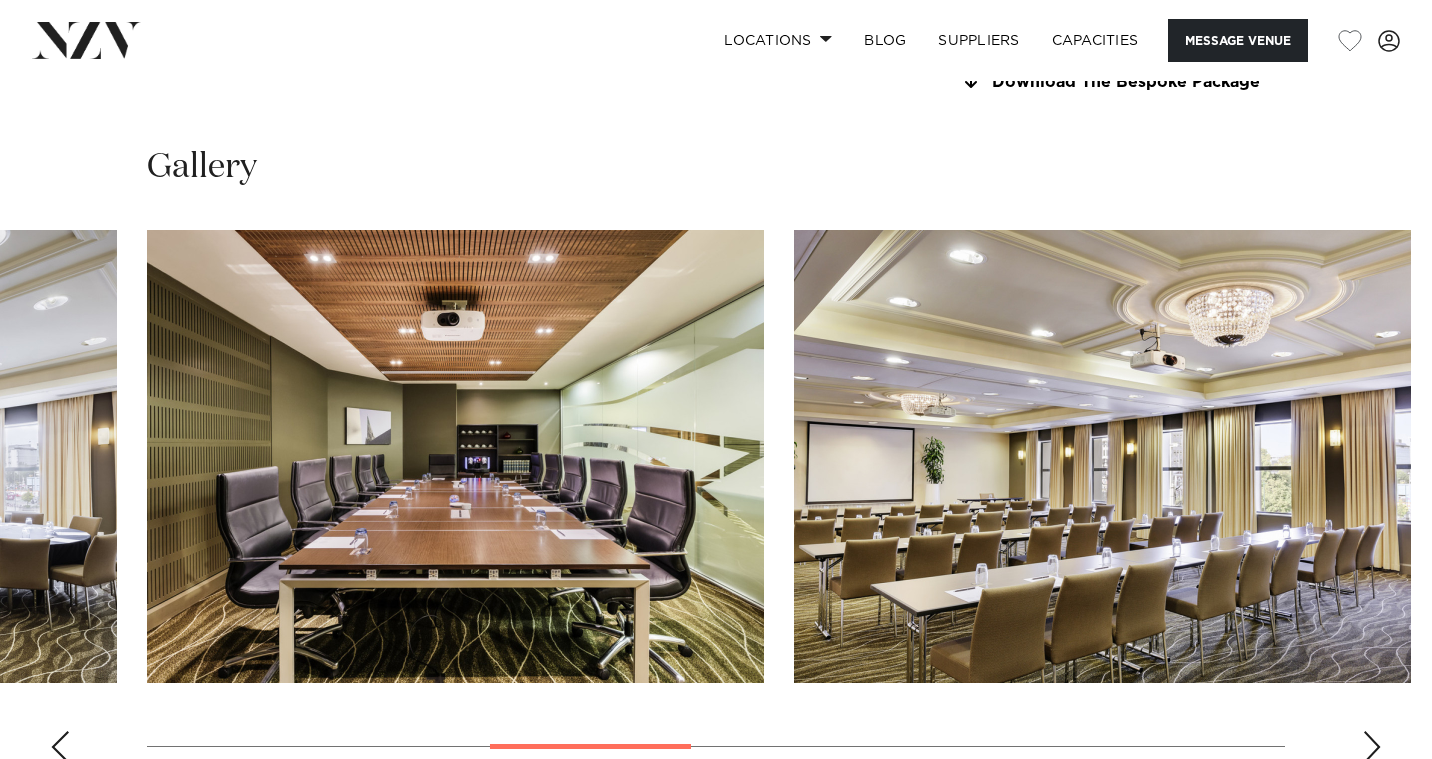 click at bounding box center [1372, 747] 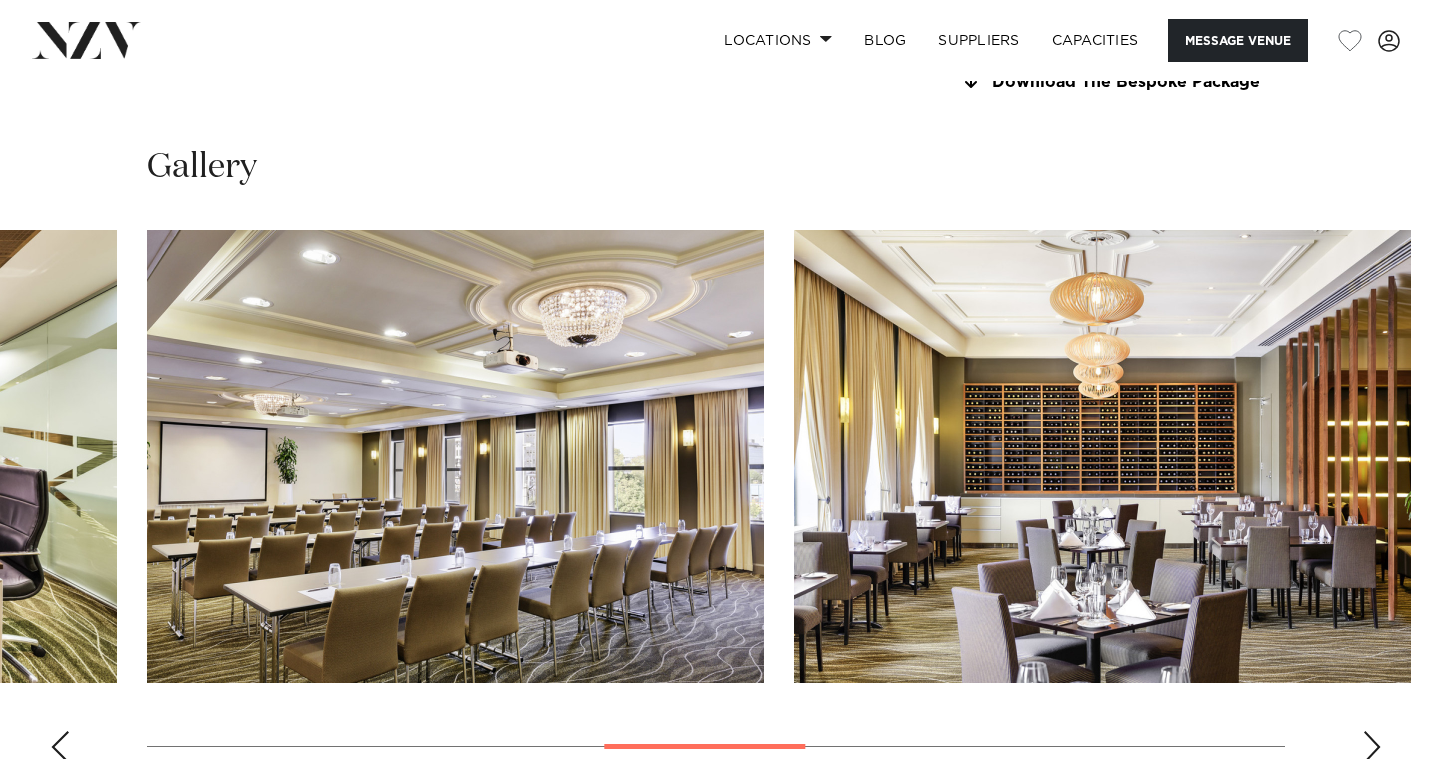 click at bounding box center (1372, 747) 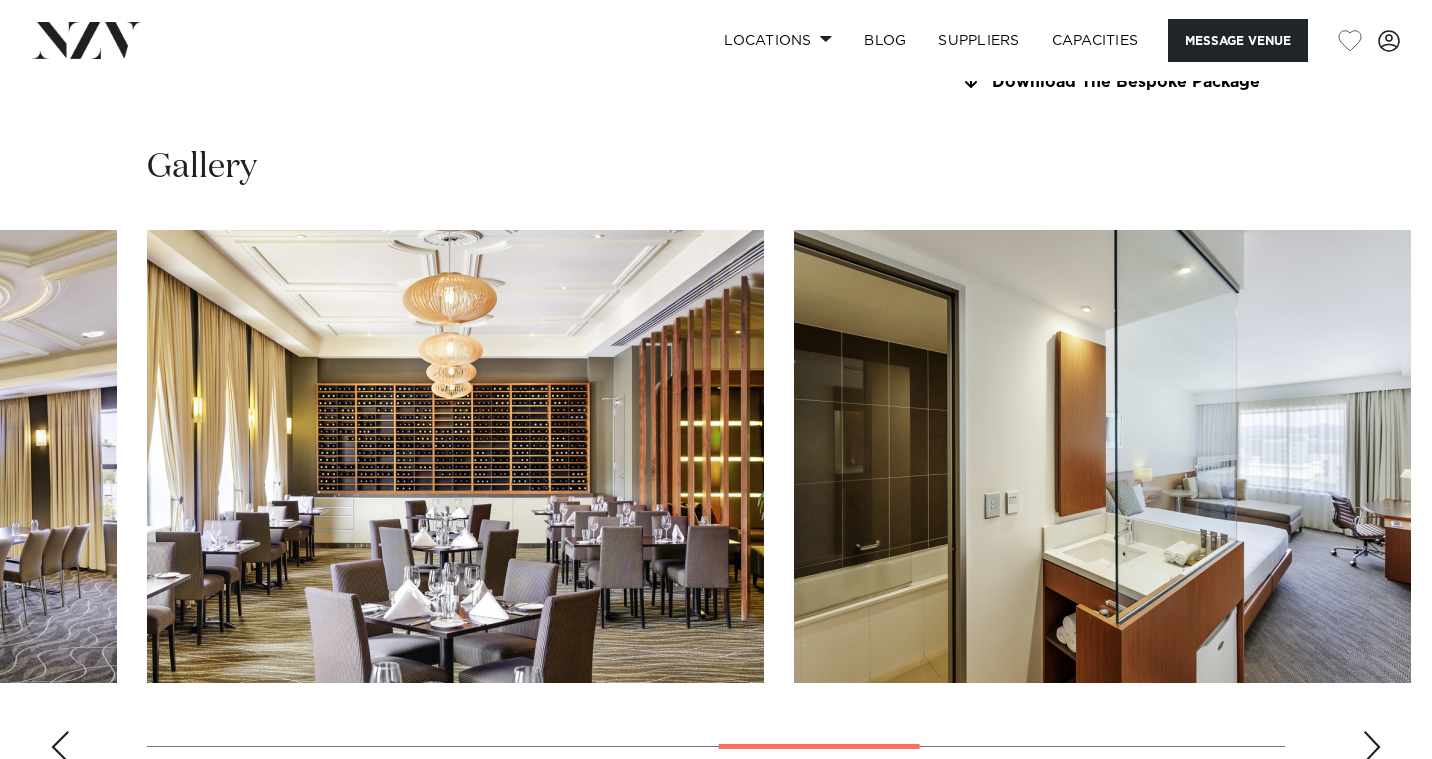 click at bounding box center [1372, 747] 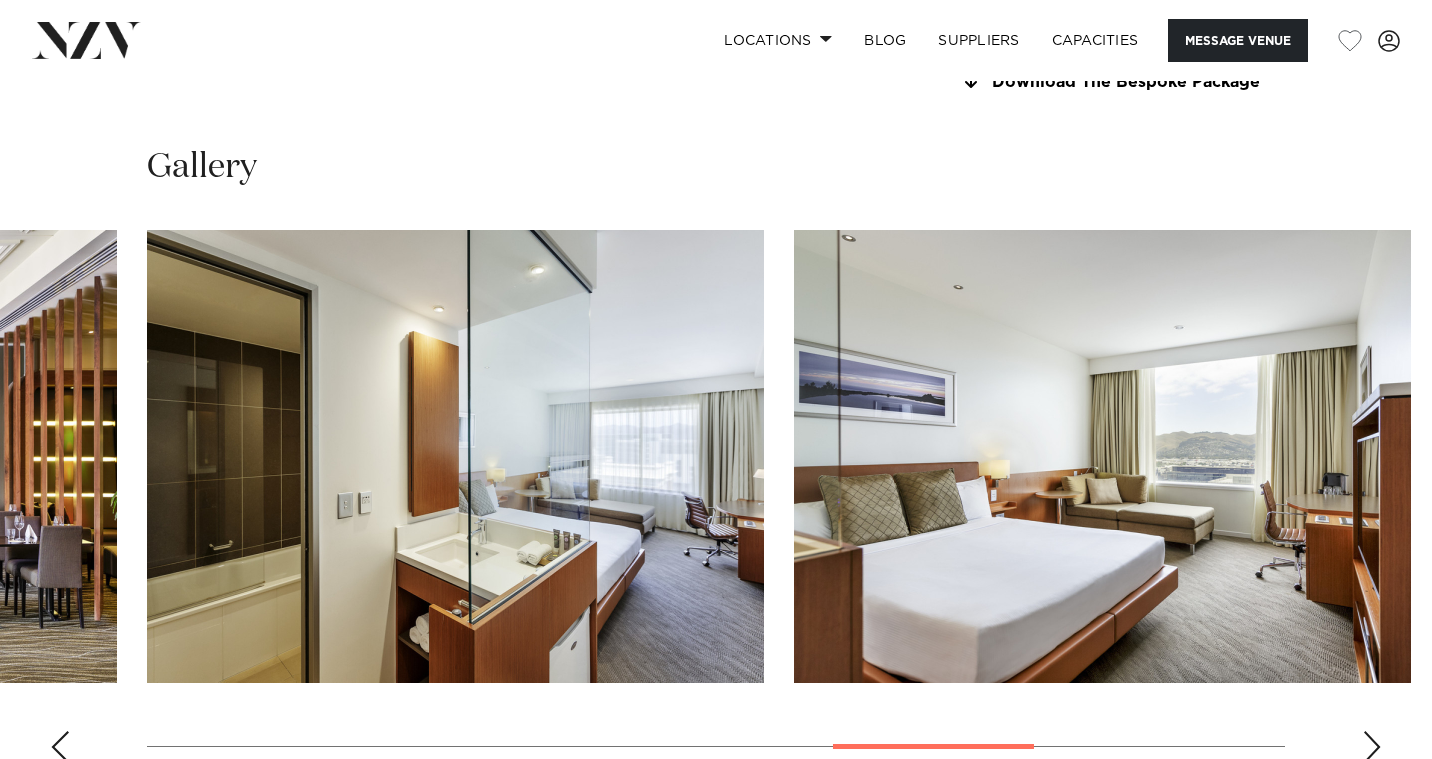 click at bounding box center (1372, 747) 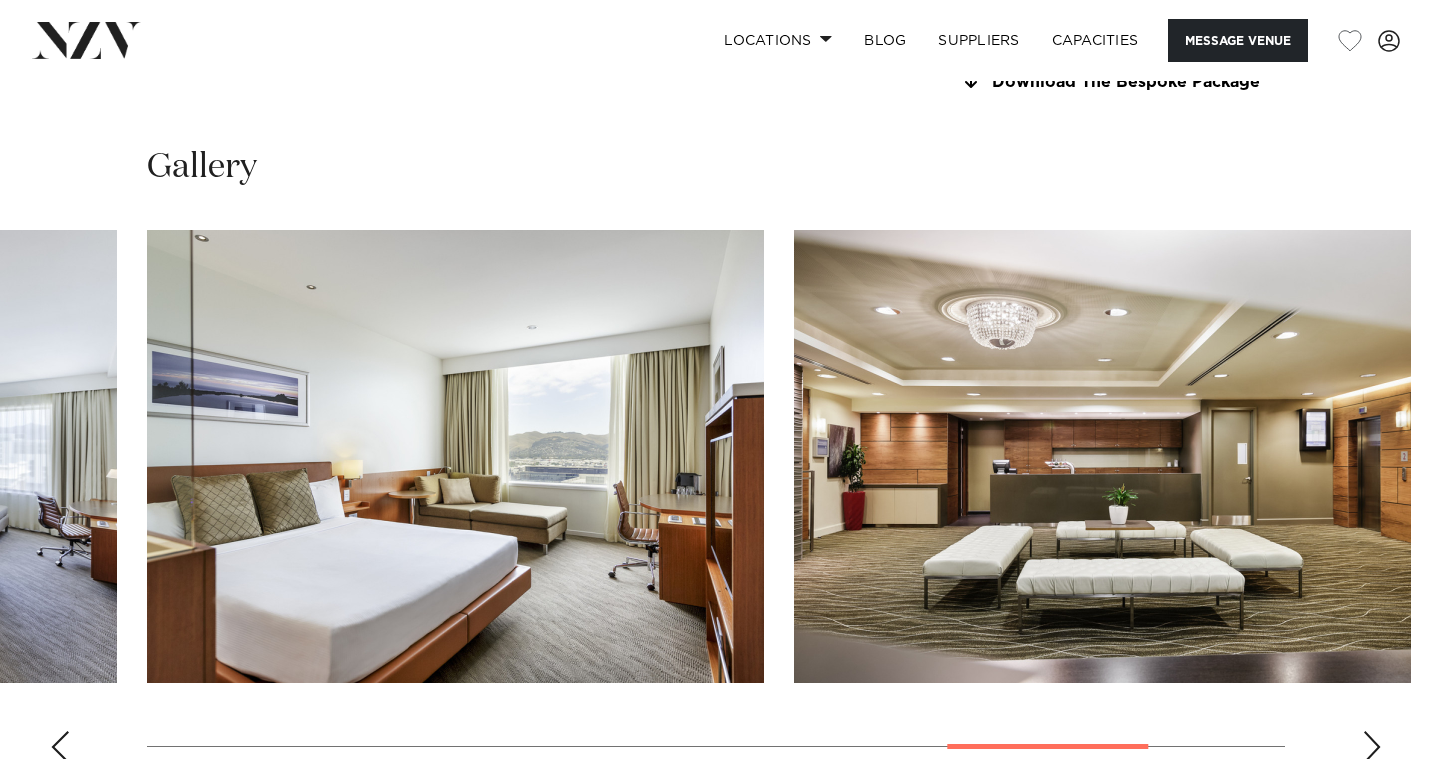 click at bounding box center (1372, 747) 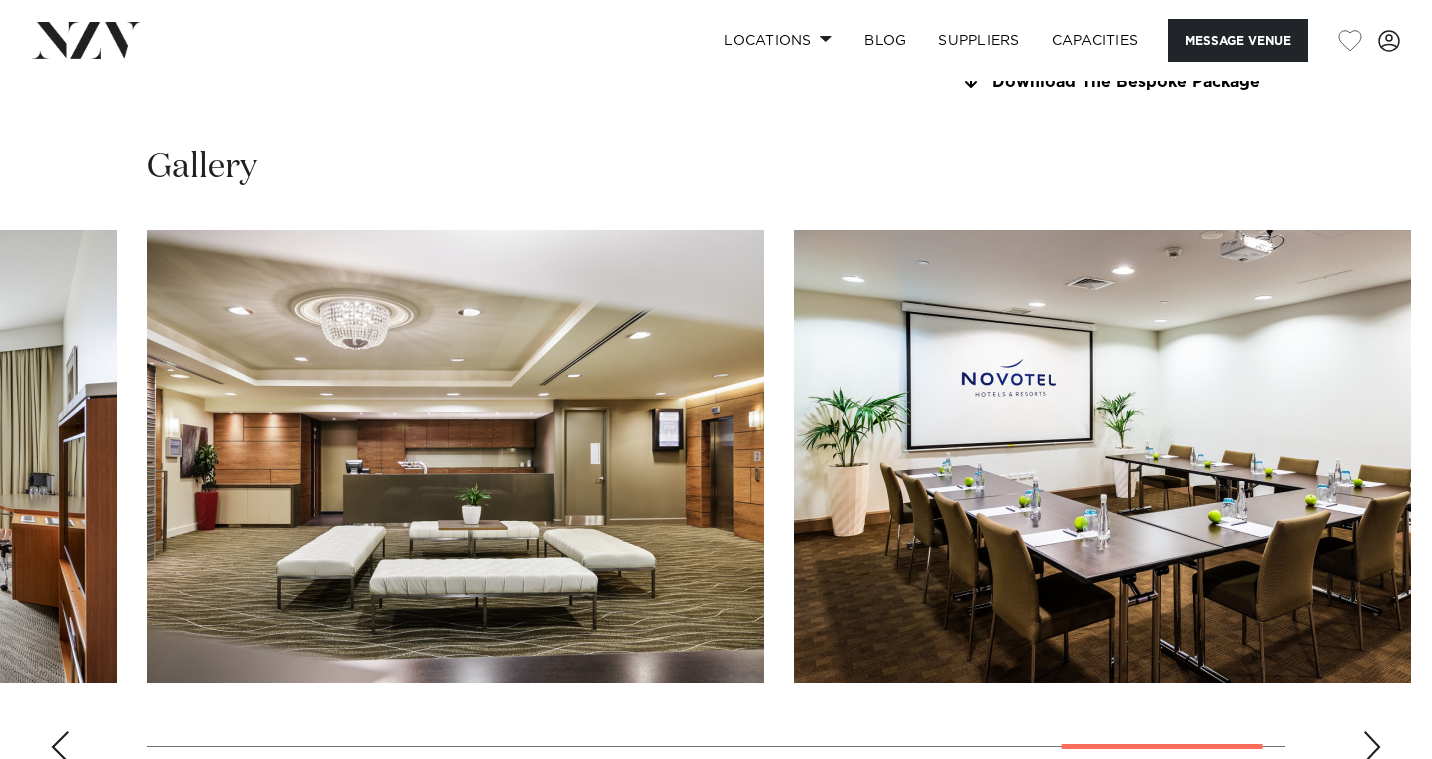 click at bounding box center (1372, 747) 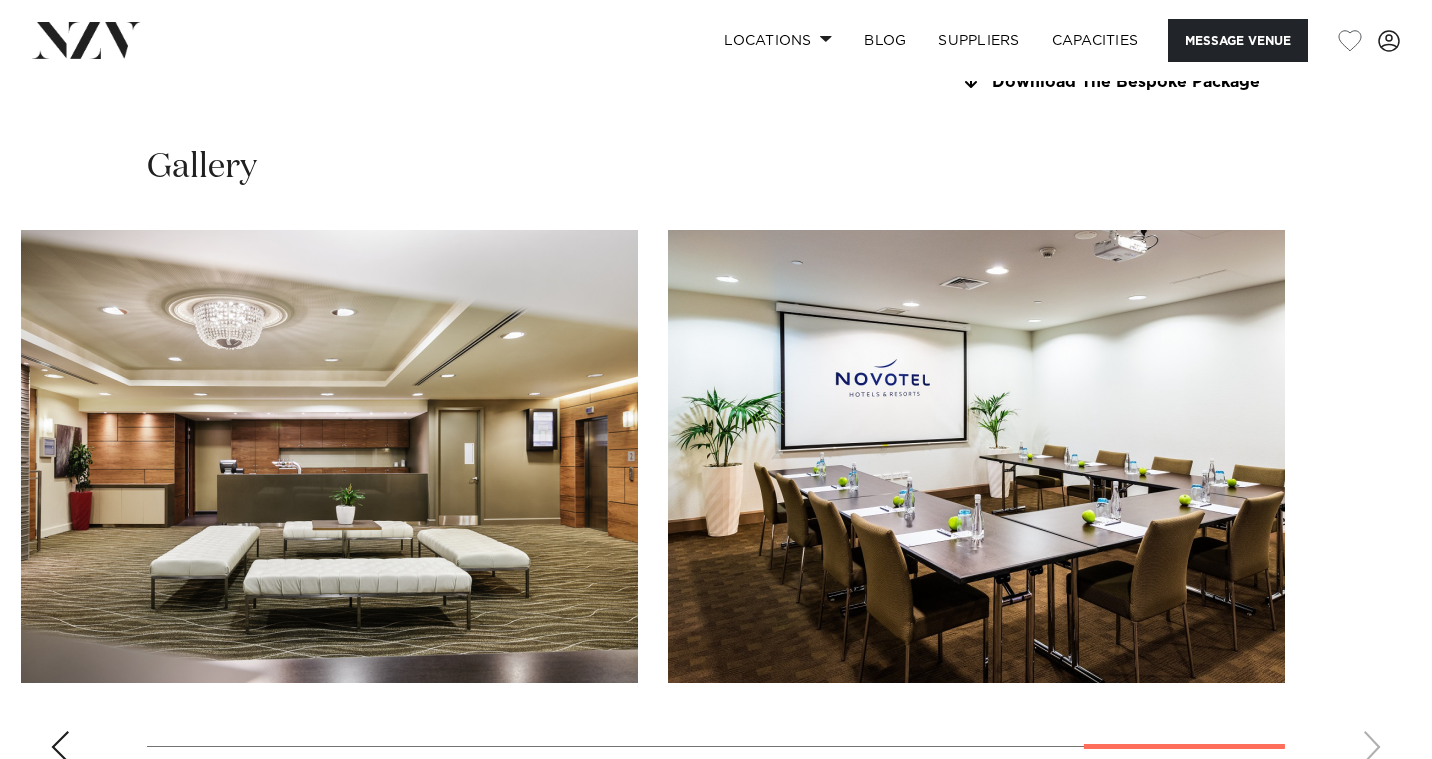 click at bounding box center [60, 747] 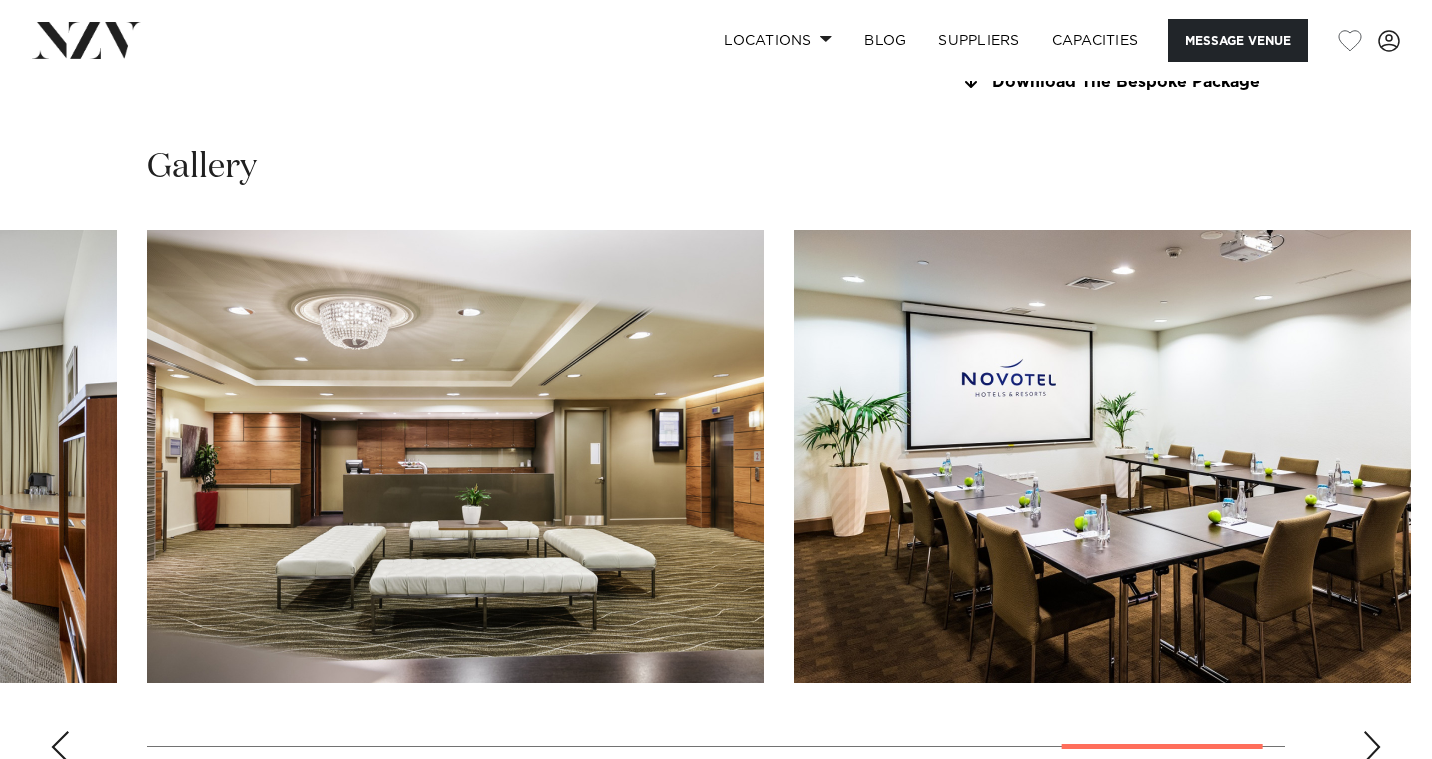 click at bounding box center [60, 747] 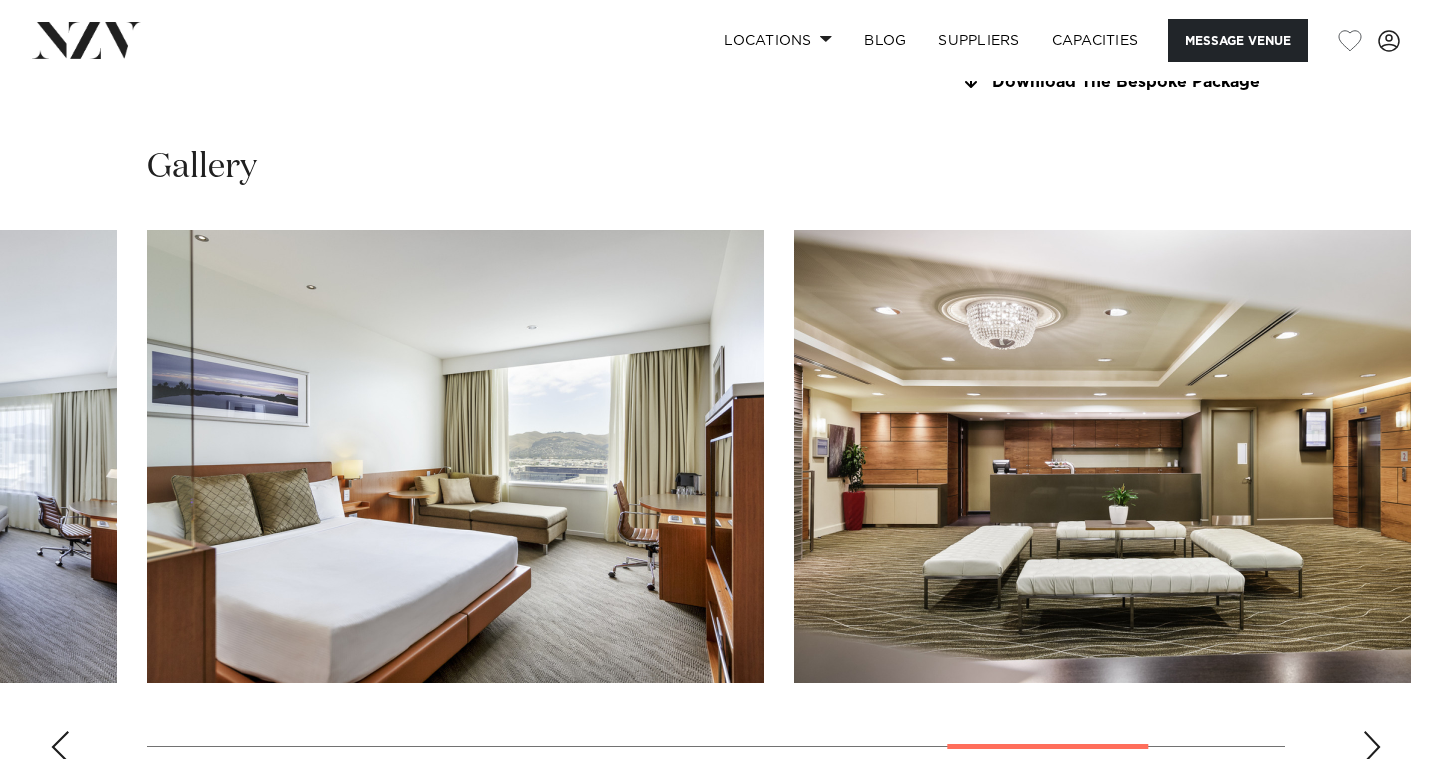 click at bounding box center (60, 747) 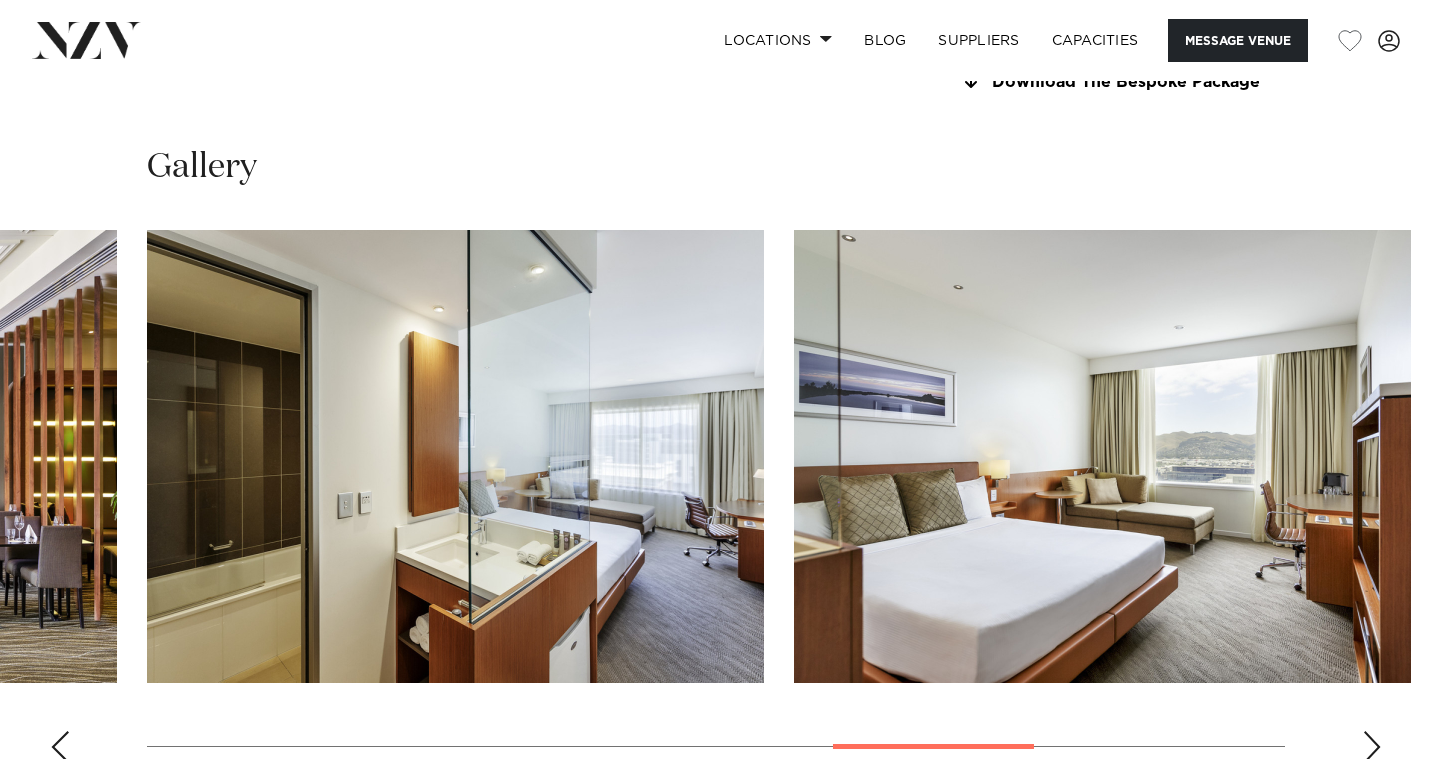 click at bounding box center [60, 747] 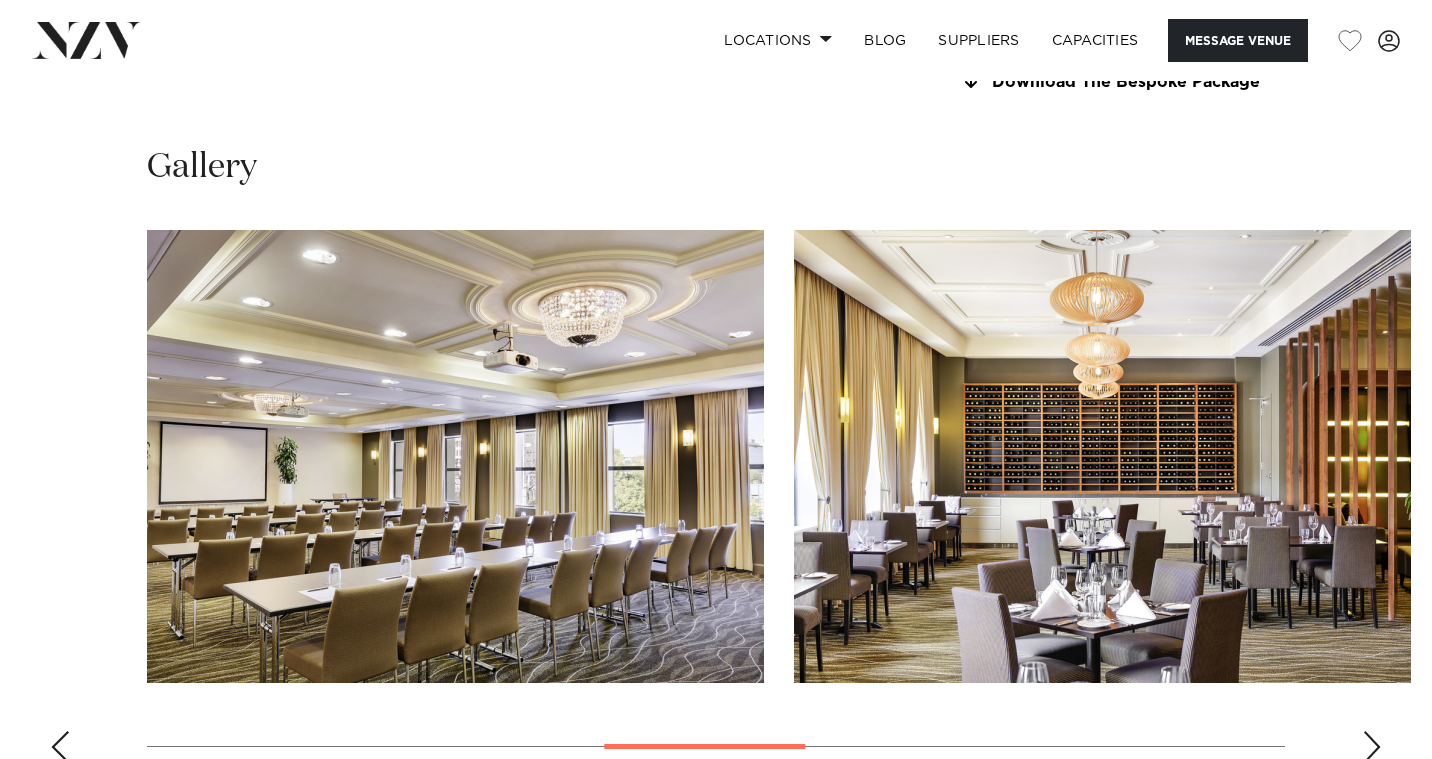 click at bounding box center (60, 747) 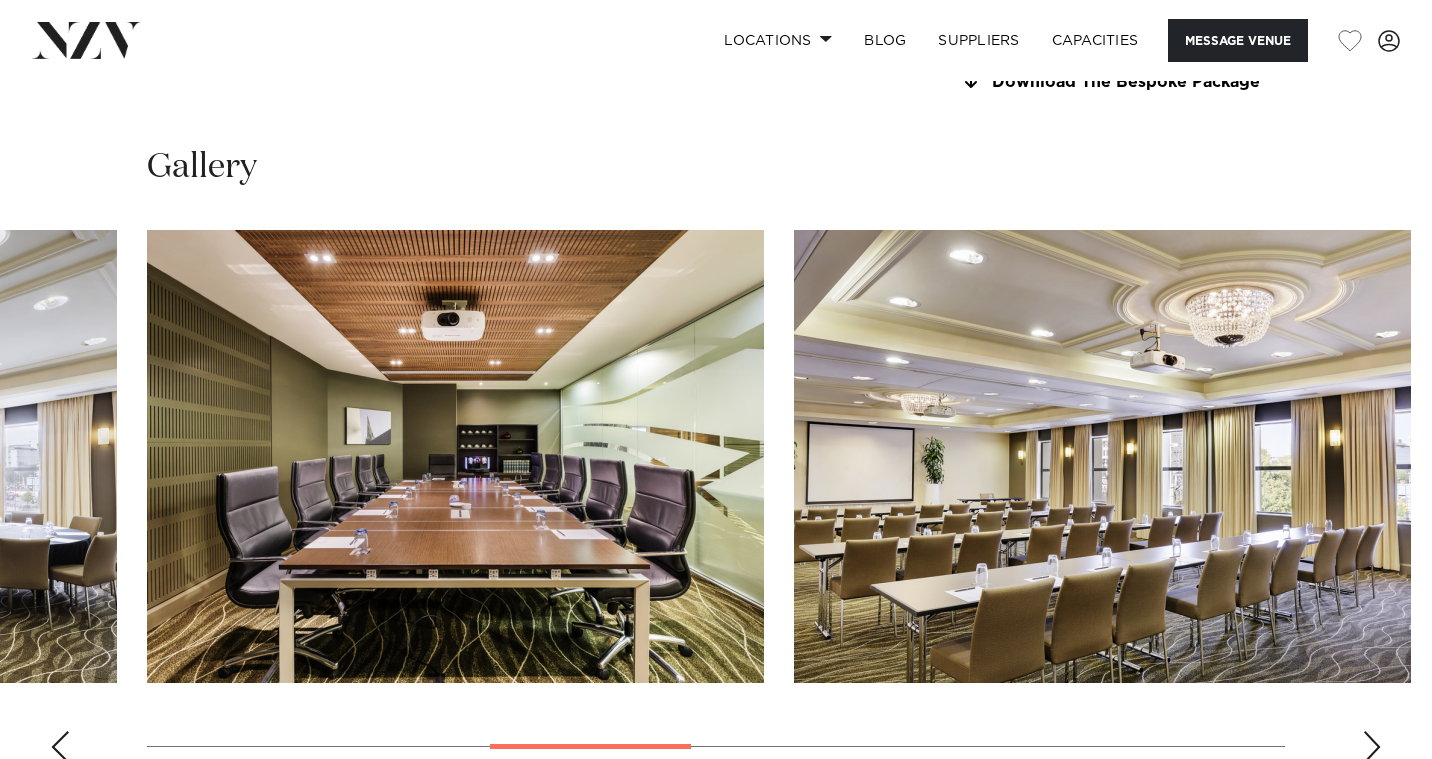 click at bounding box center [60, 747] 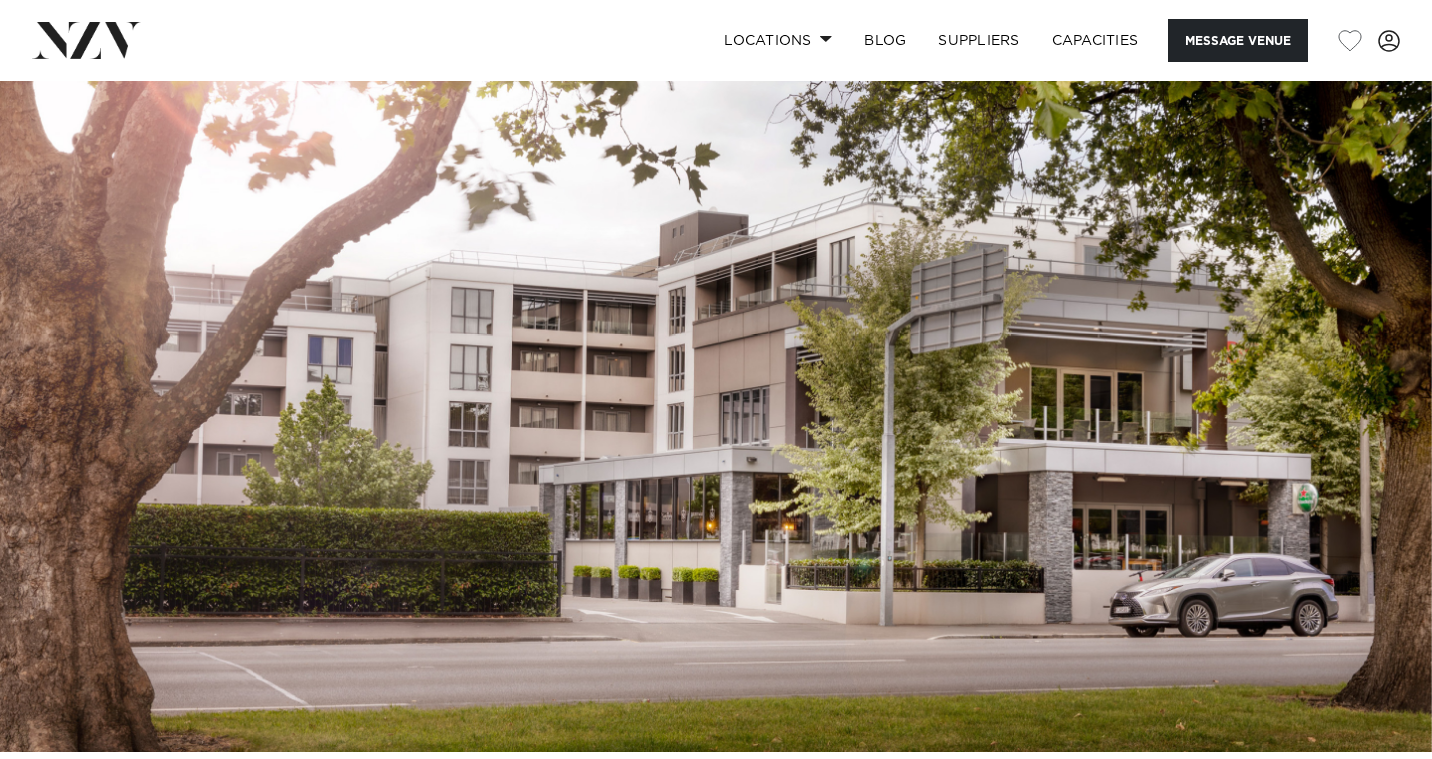 scroll, scrollTop: 0, scrollLeft: 0, axis: both 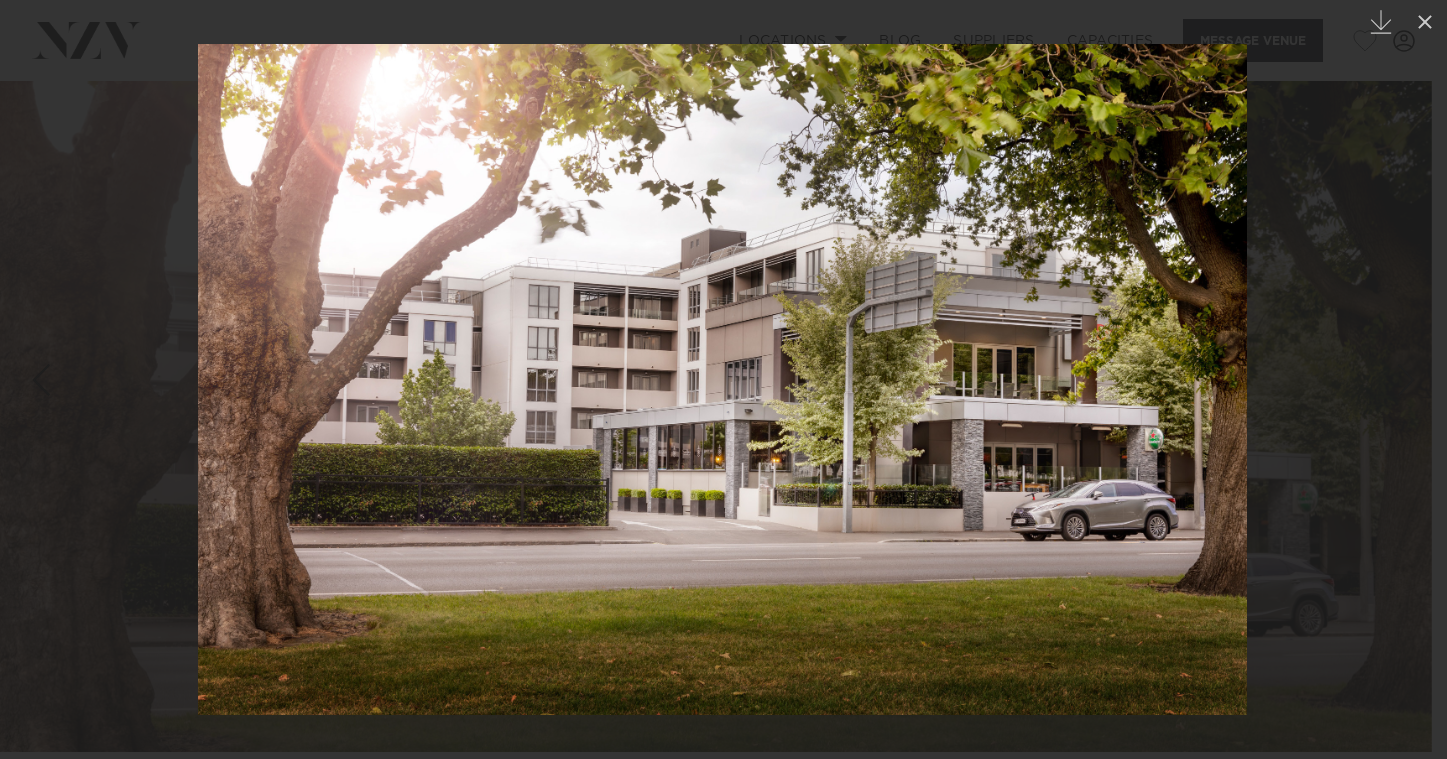 click at bounding box center [723, 379] 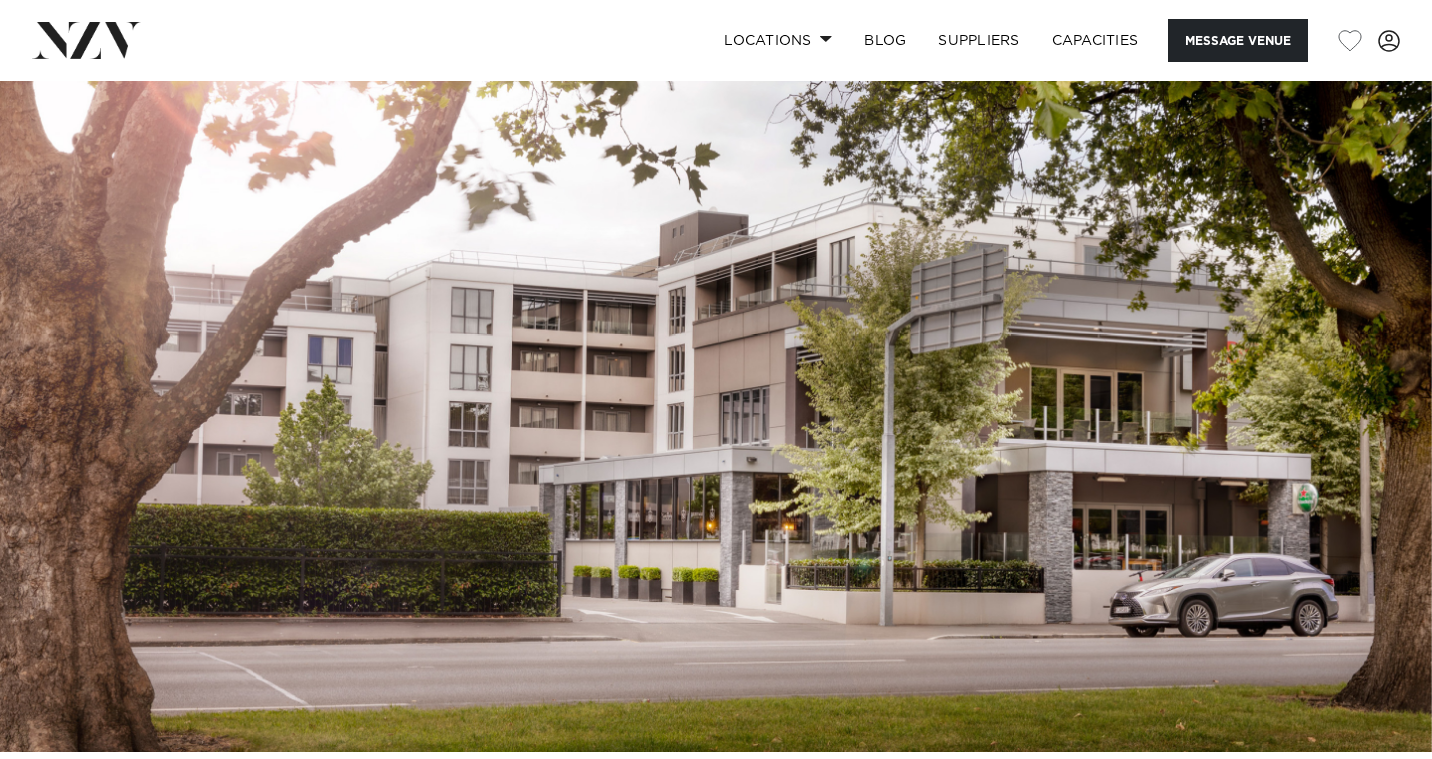 click at bounding box center [716, 416] 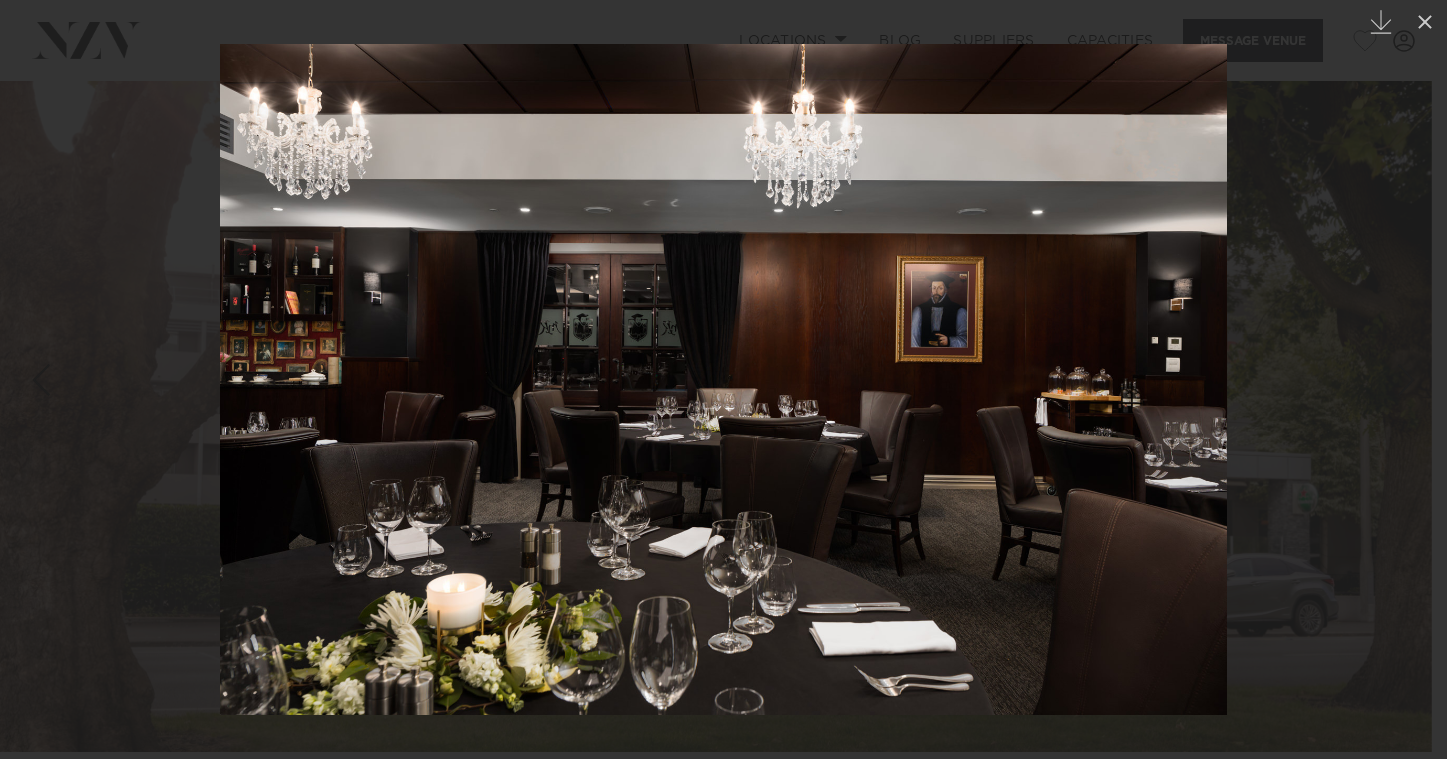click at bounding box center [723, 379] 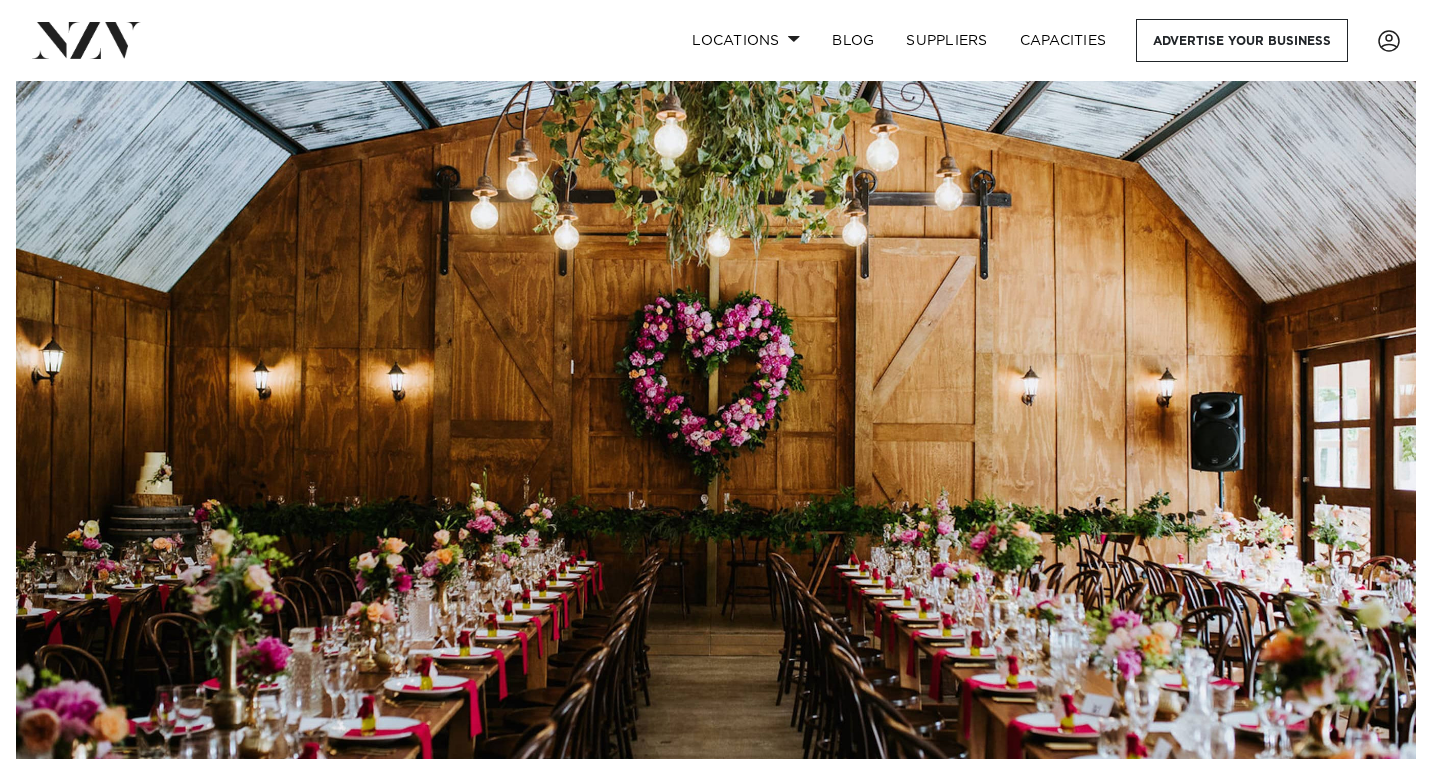 scroll, scrollTop: 0, scrollLeft: 0, axis: both 